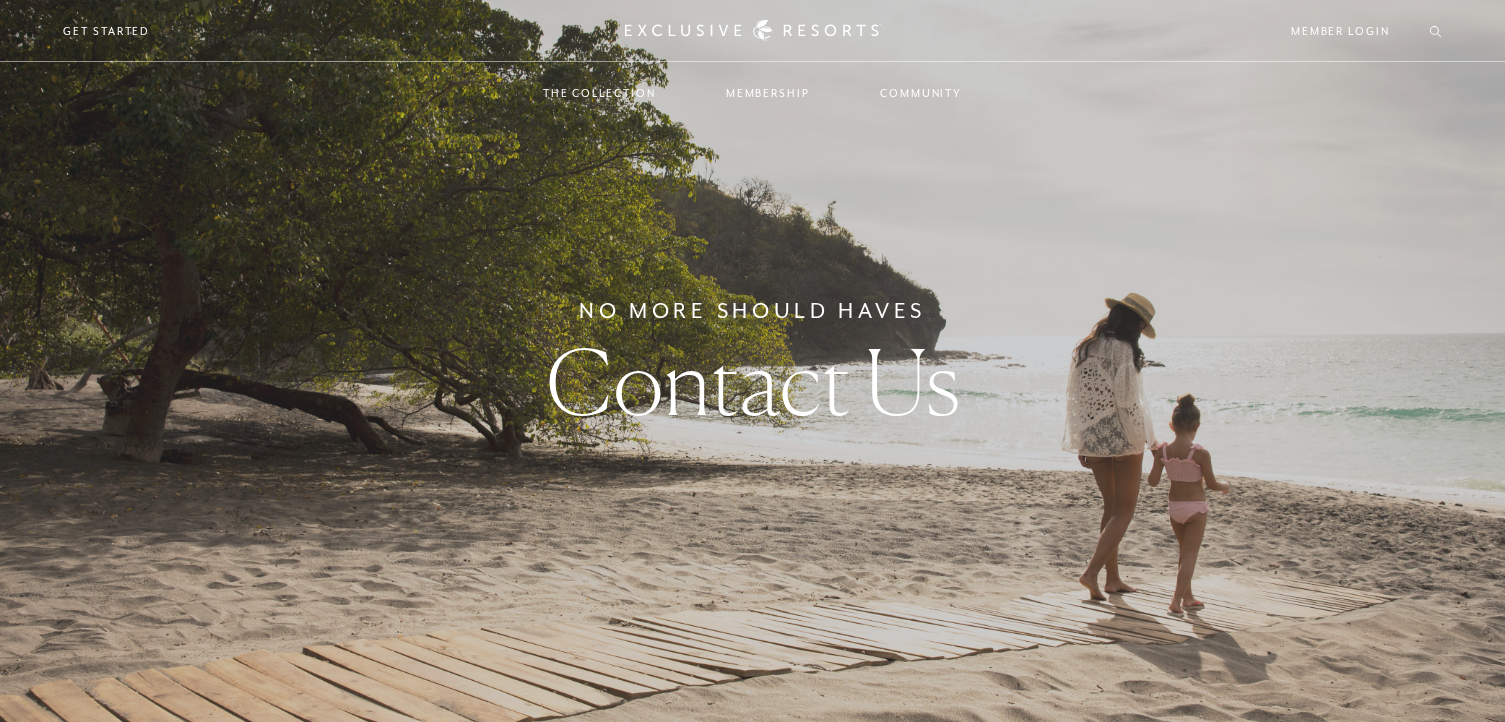 scroll, scrollTop: 614, scrollLeft: 0, axis: vertical 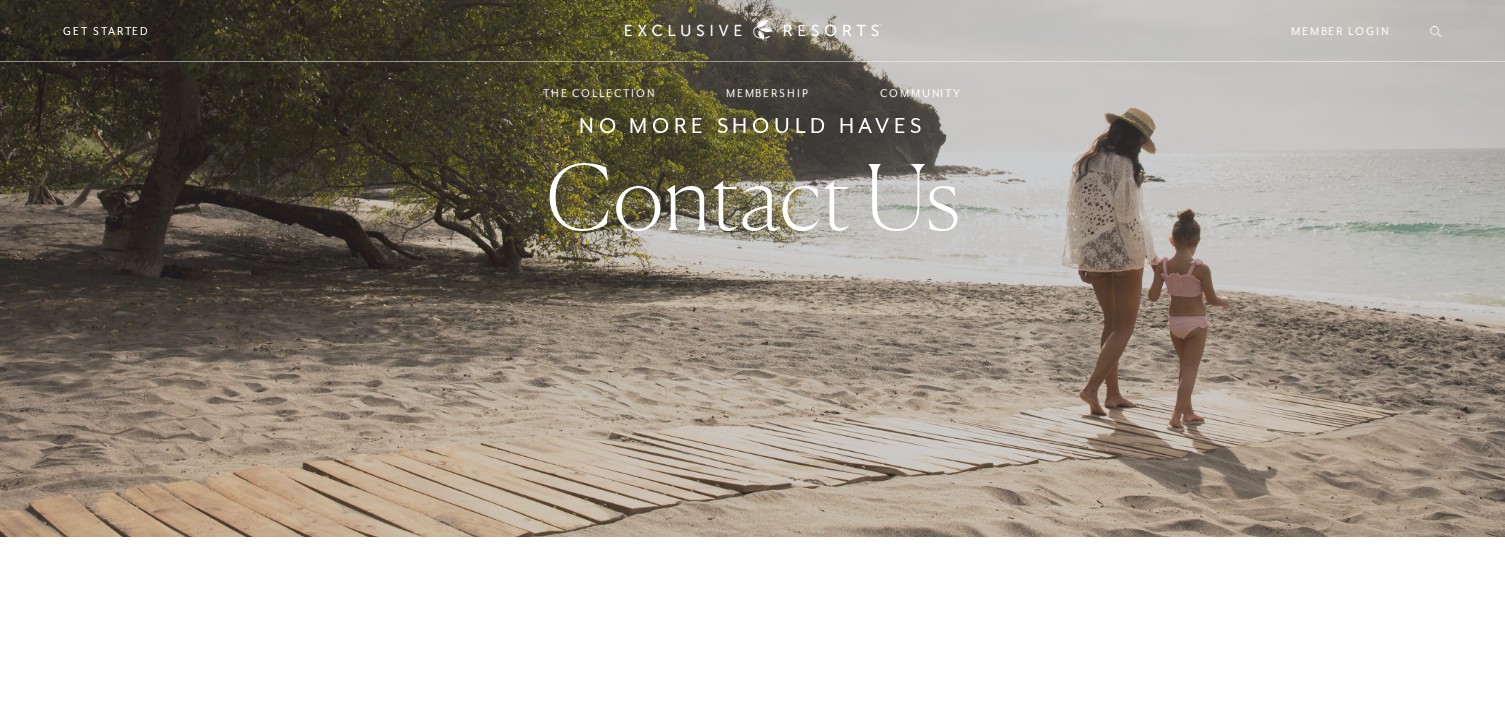 checkbox on "false" 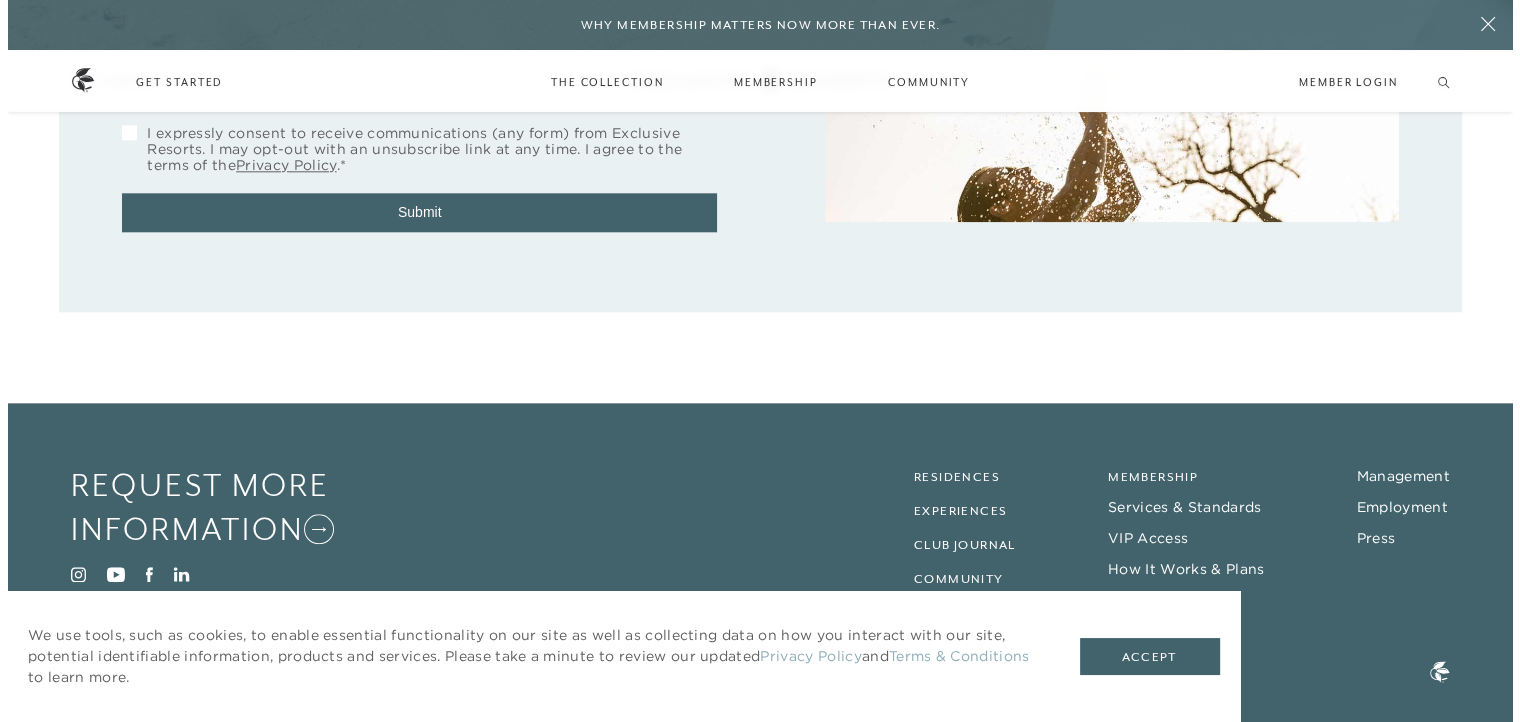 scroll, scrollTop: 2235, scrollLeft: 0, axis: vertical 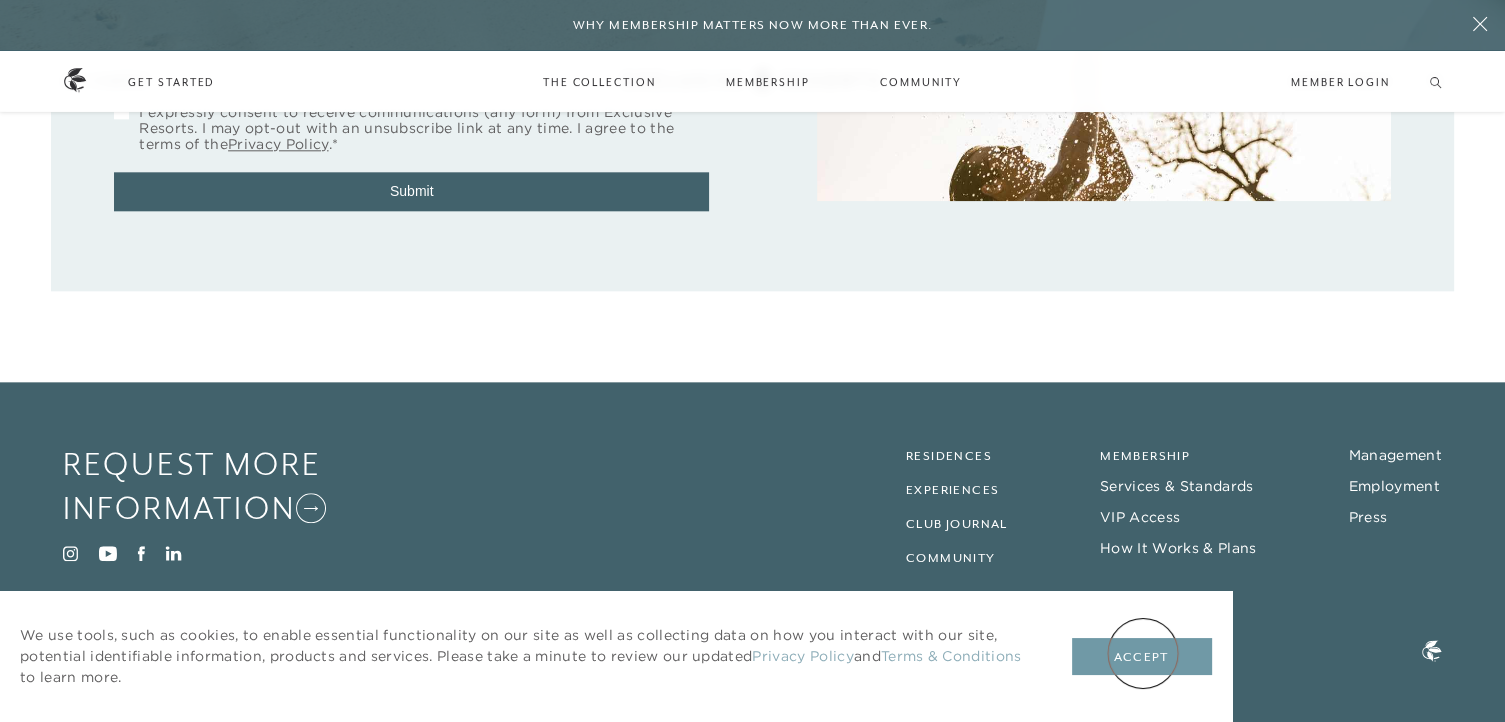 click on "Accept" at bounding box center [1142, 657] 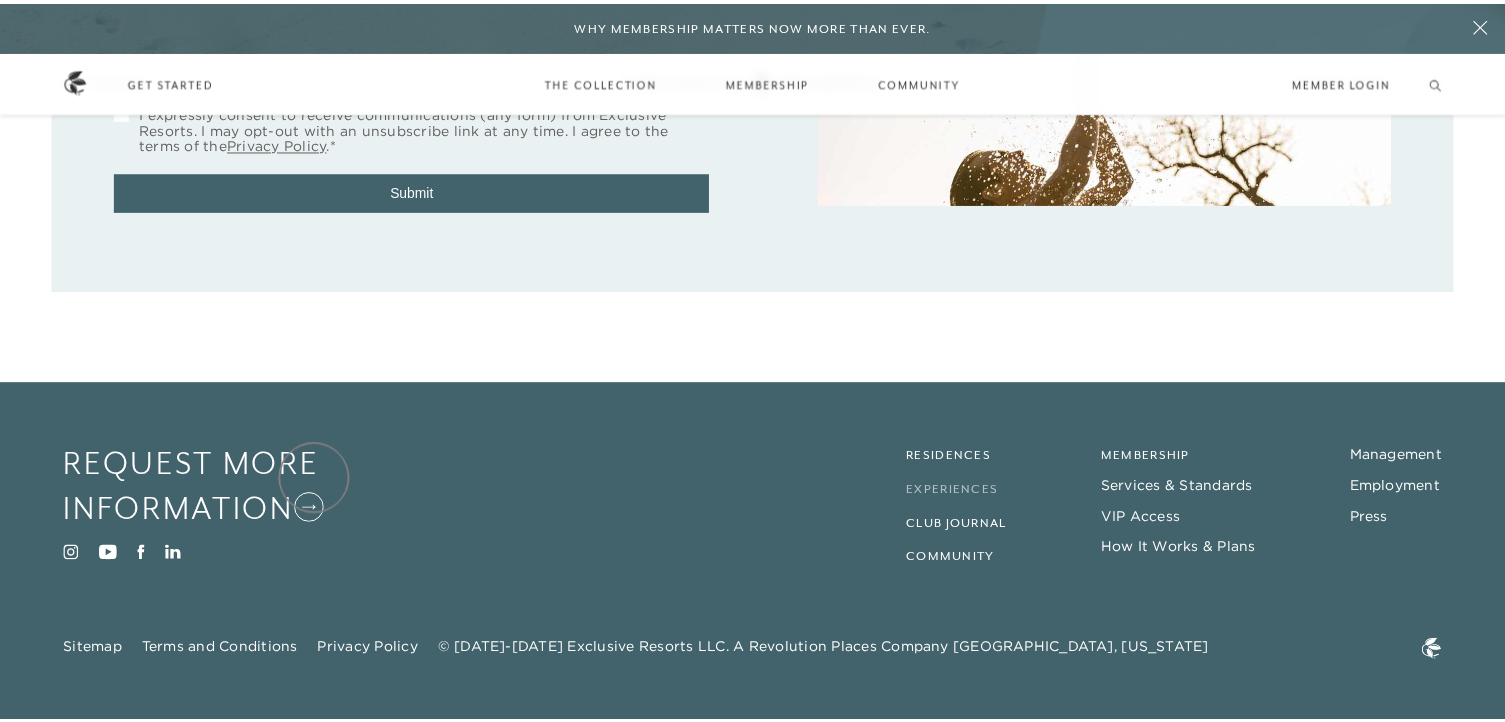 scroll, scrollTop: 0, scrollLeft: 0, axis: both 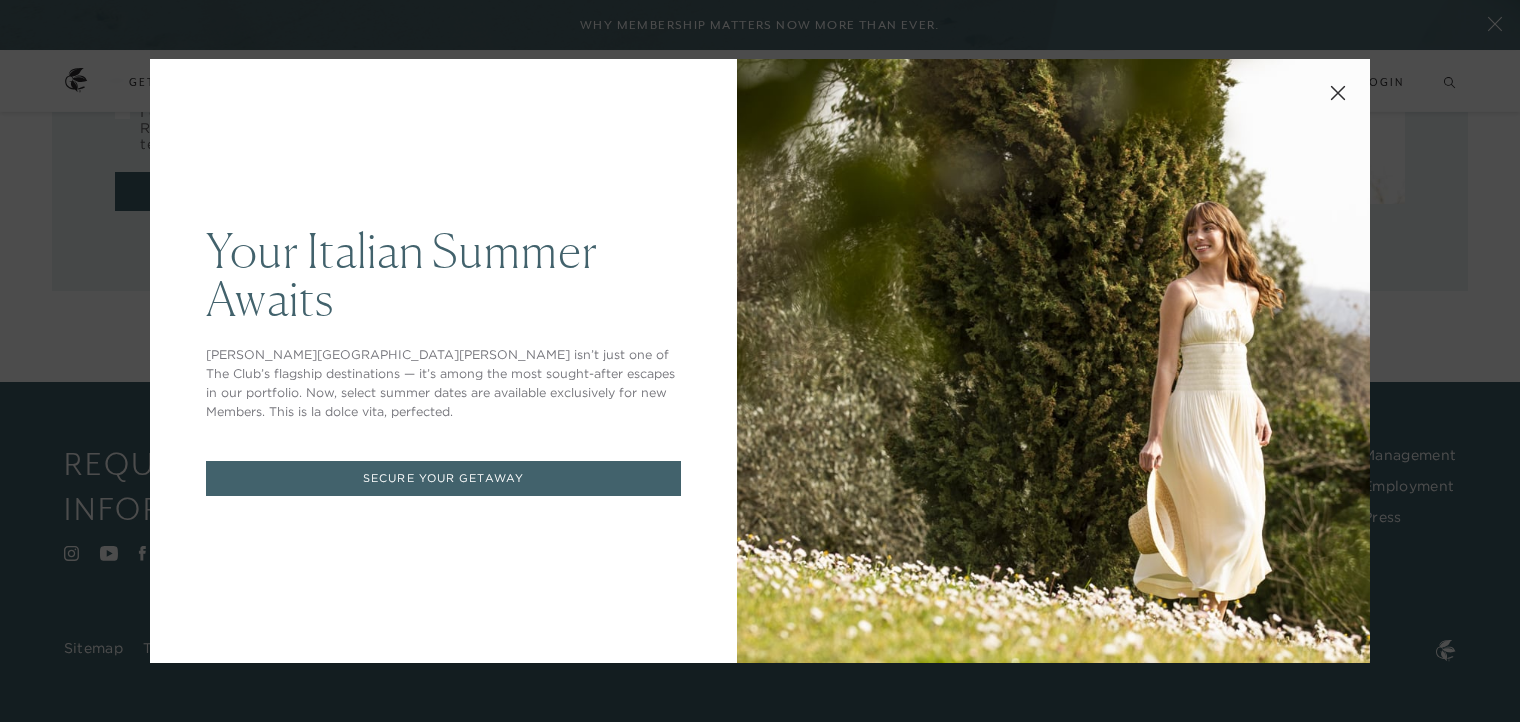 click 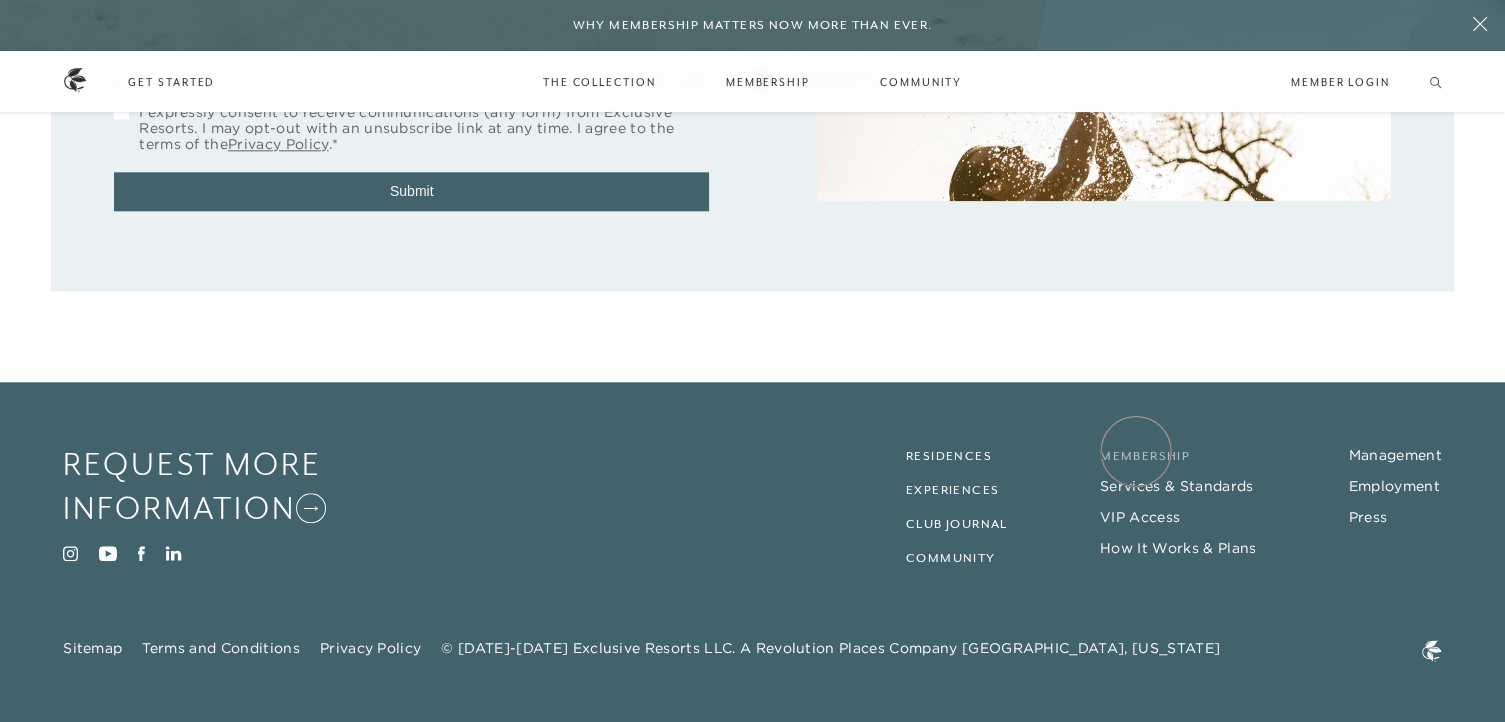 click on "Membership" at bounding box center [1145, 456] 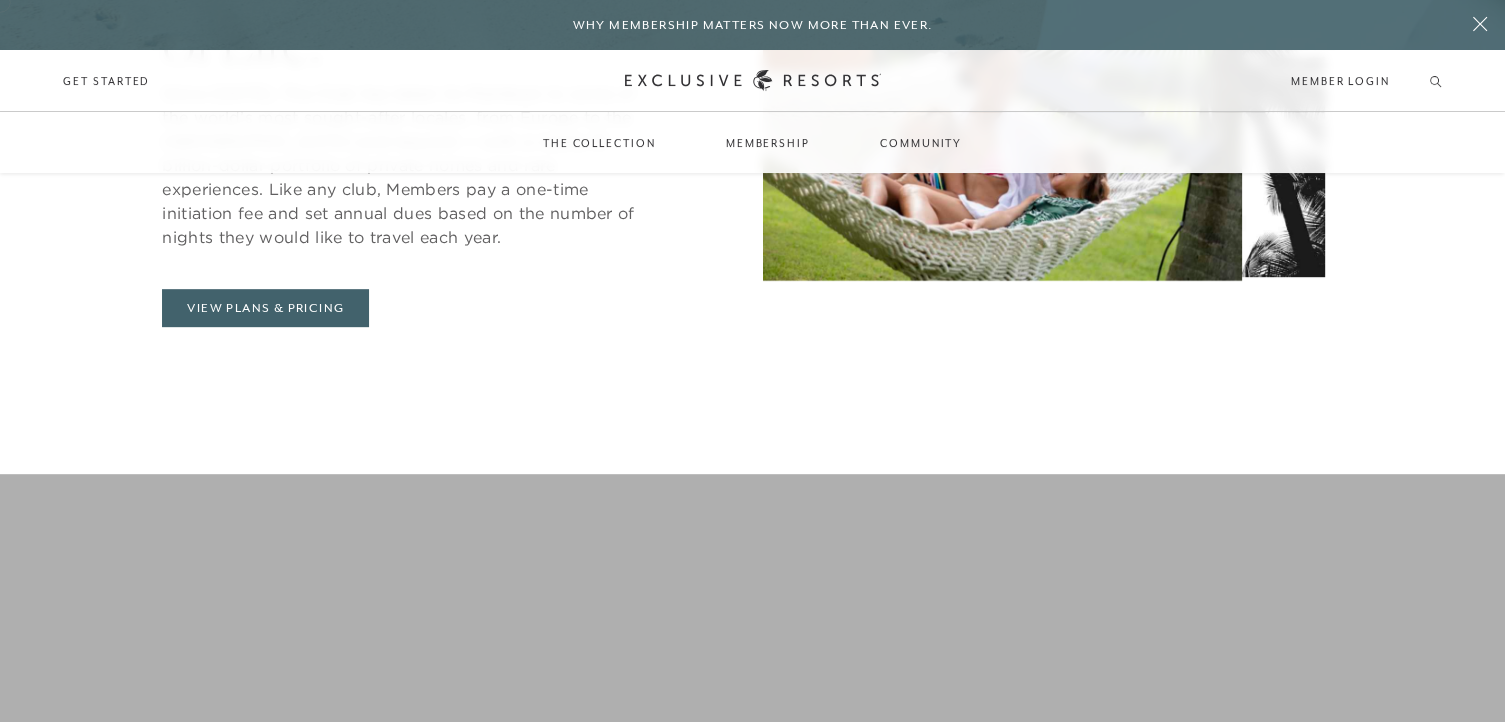 scroll, scrollTop: 976, scrollLeft: 0, axis: vertical 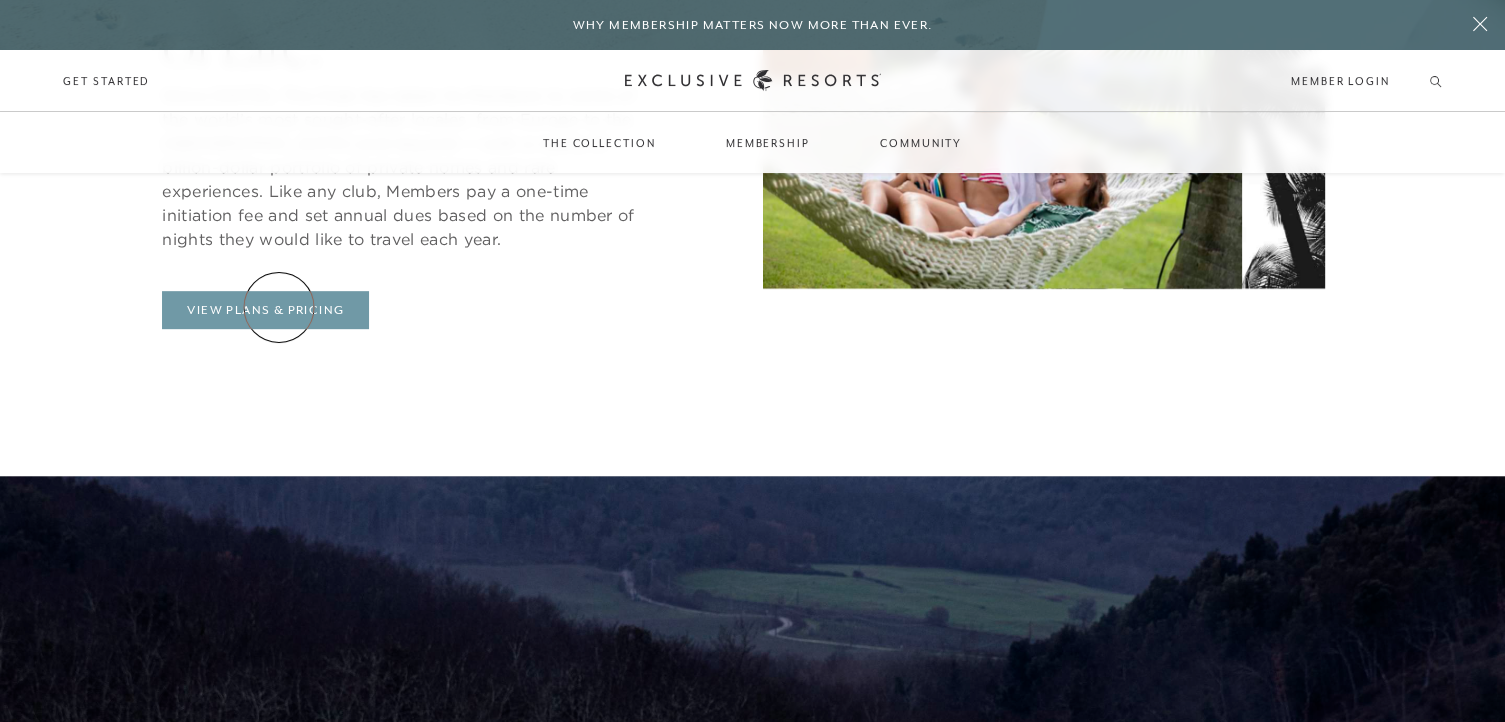 click on "View Plans & Pricing" at bounding box center [265, 310] 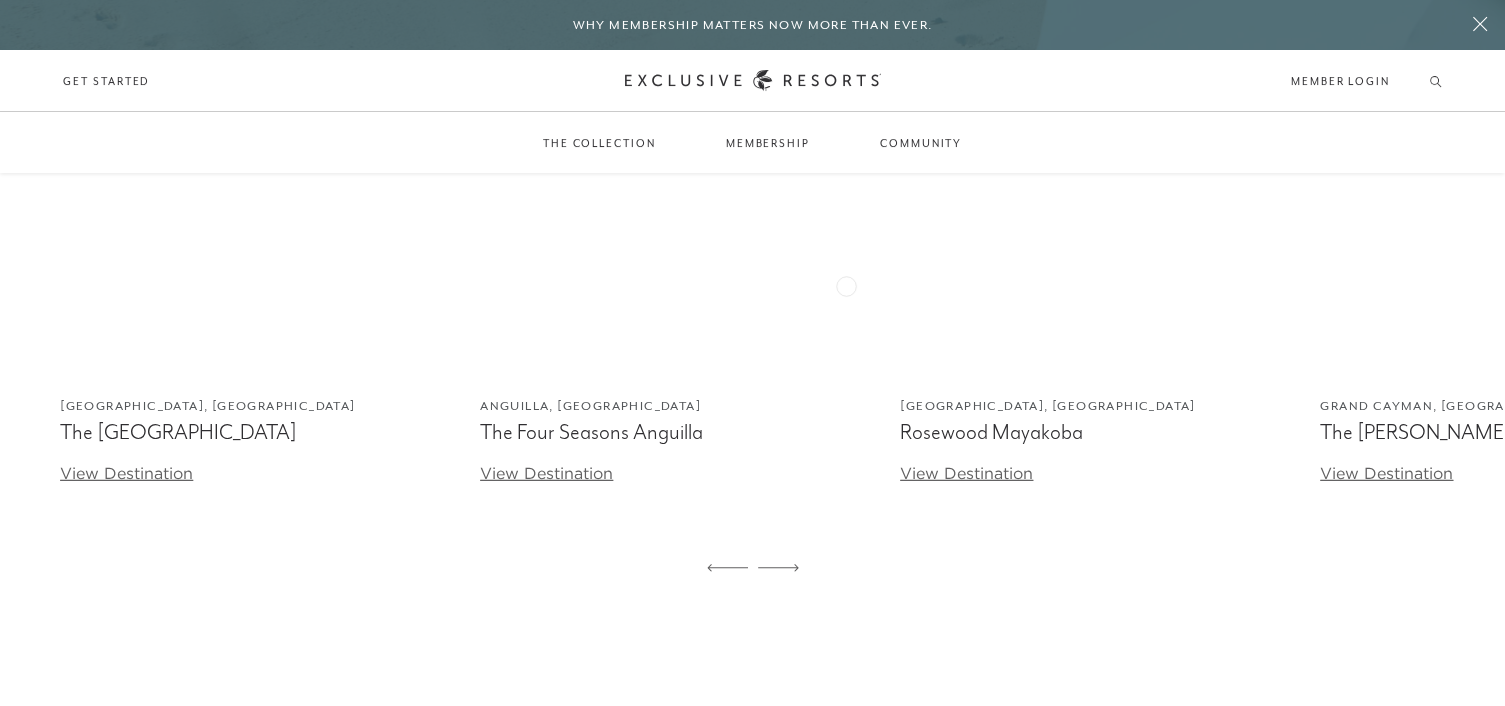 scroll, scrollTop: 5823, scrollLeft: 0, axis: vertical 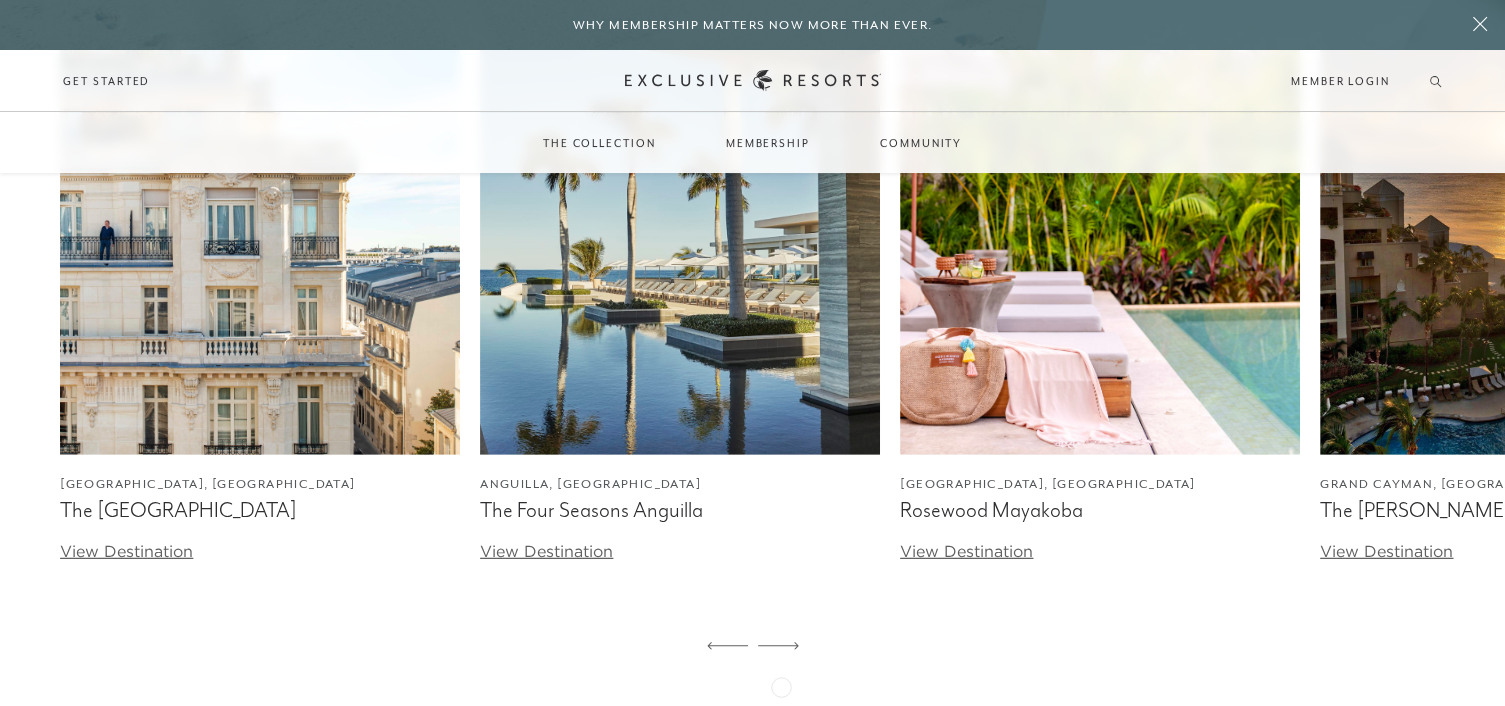 click at bounding box center (778, 647) 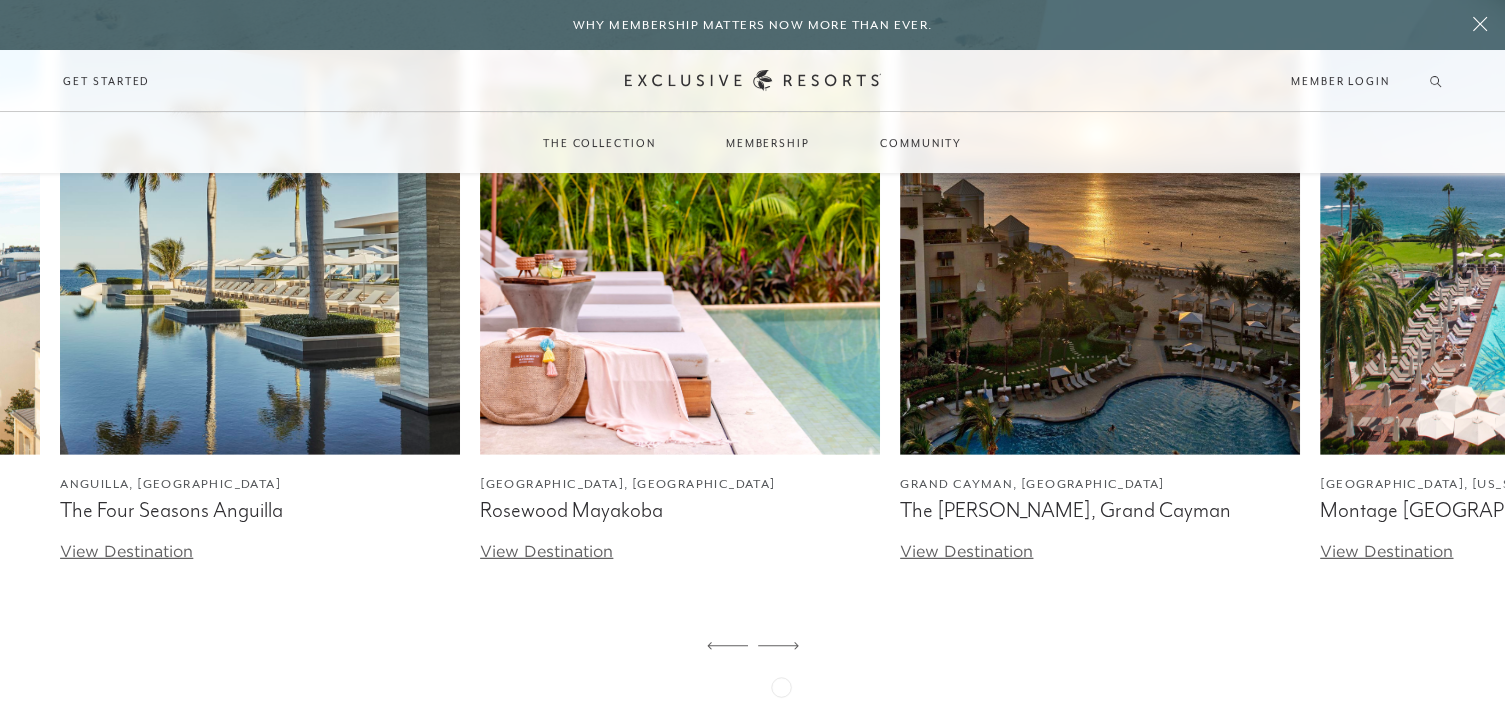 click at bounding box center [778, 647] 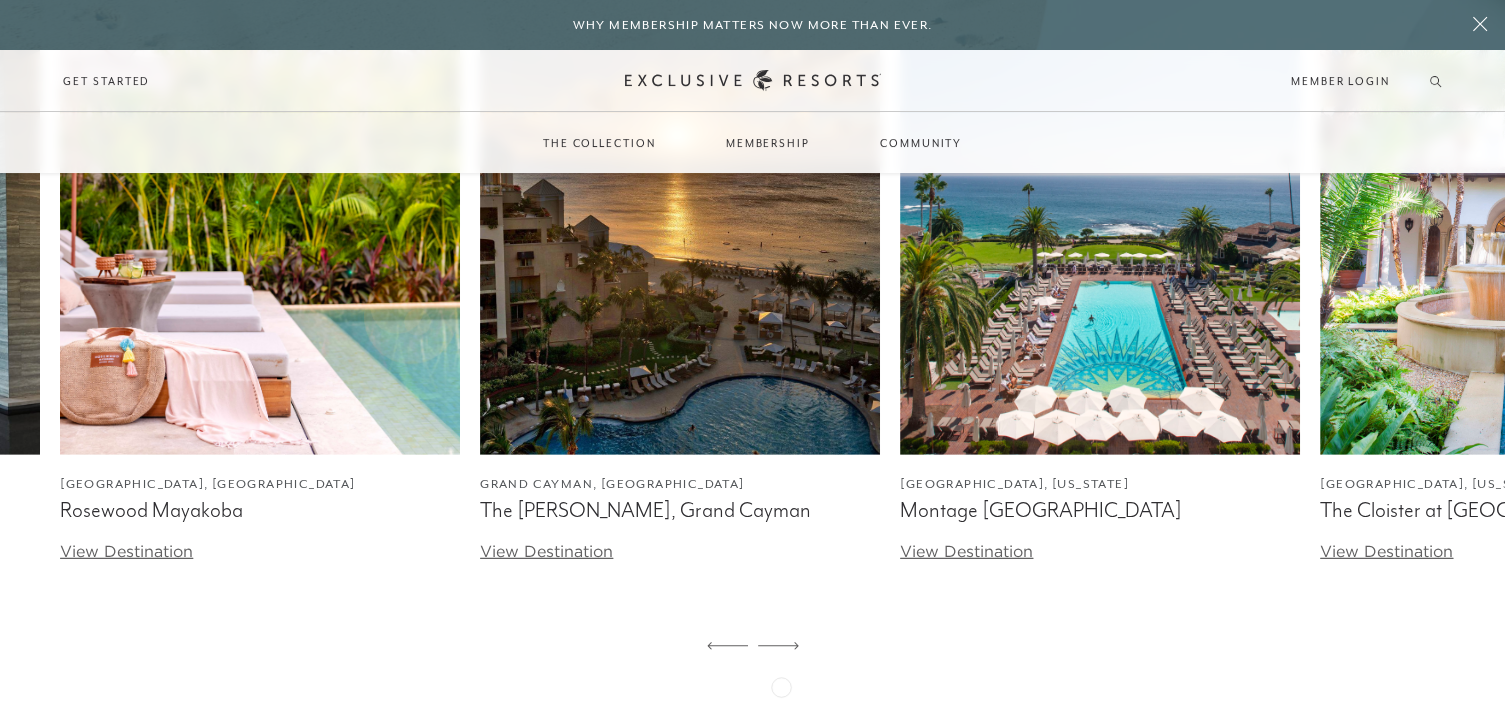 click at bounding box center (778, 647) 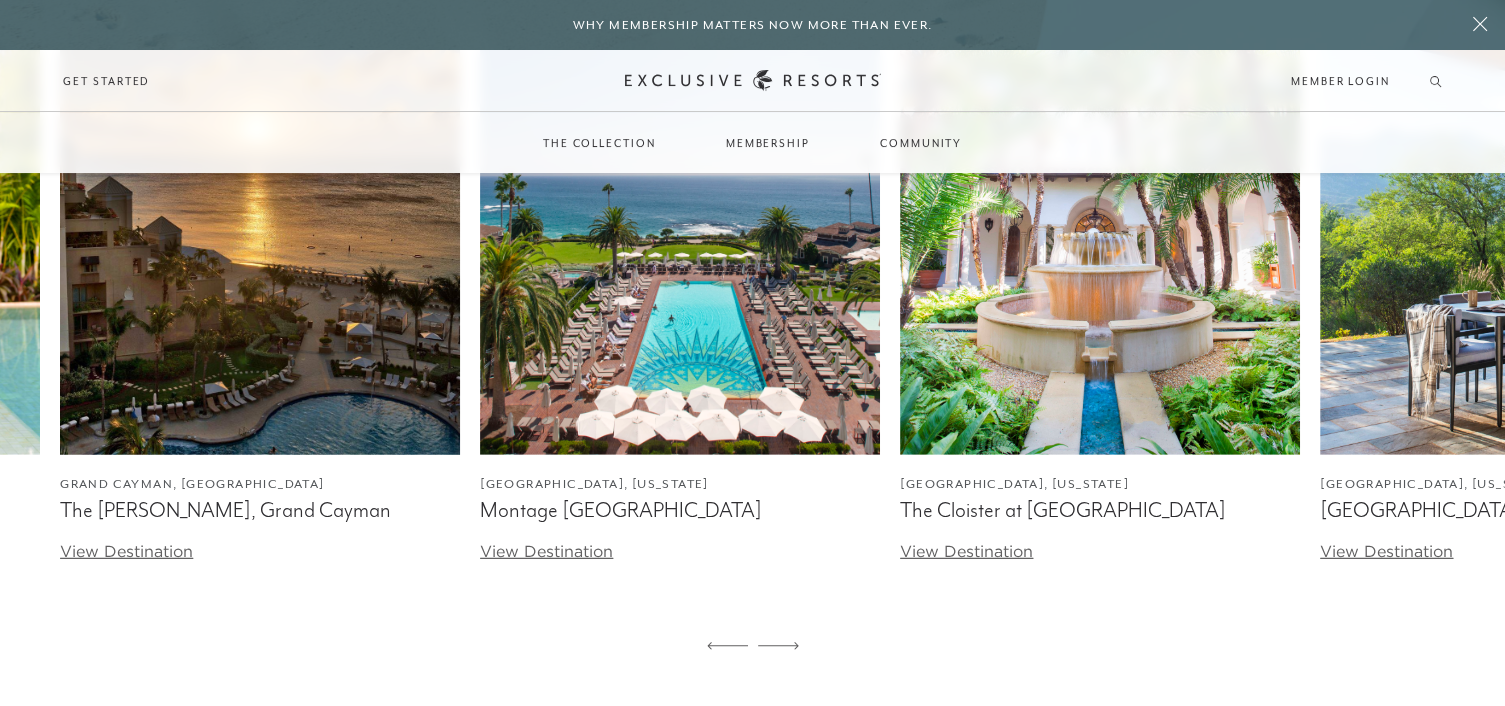 drag, startPoint x: 781, startPoint y: 685, endPoint x: 434, endPoint y: 301, distance: 517.55676 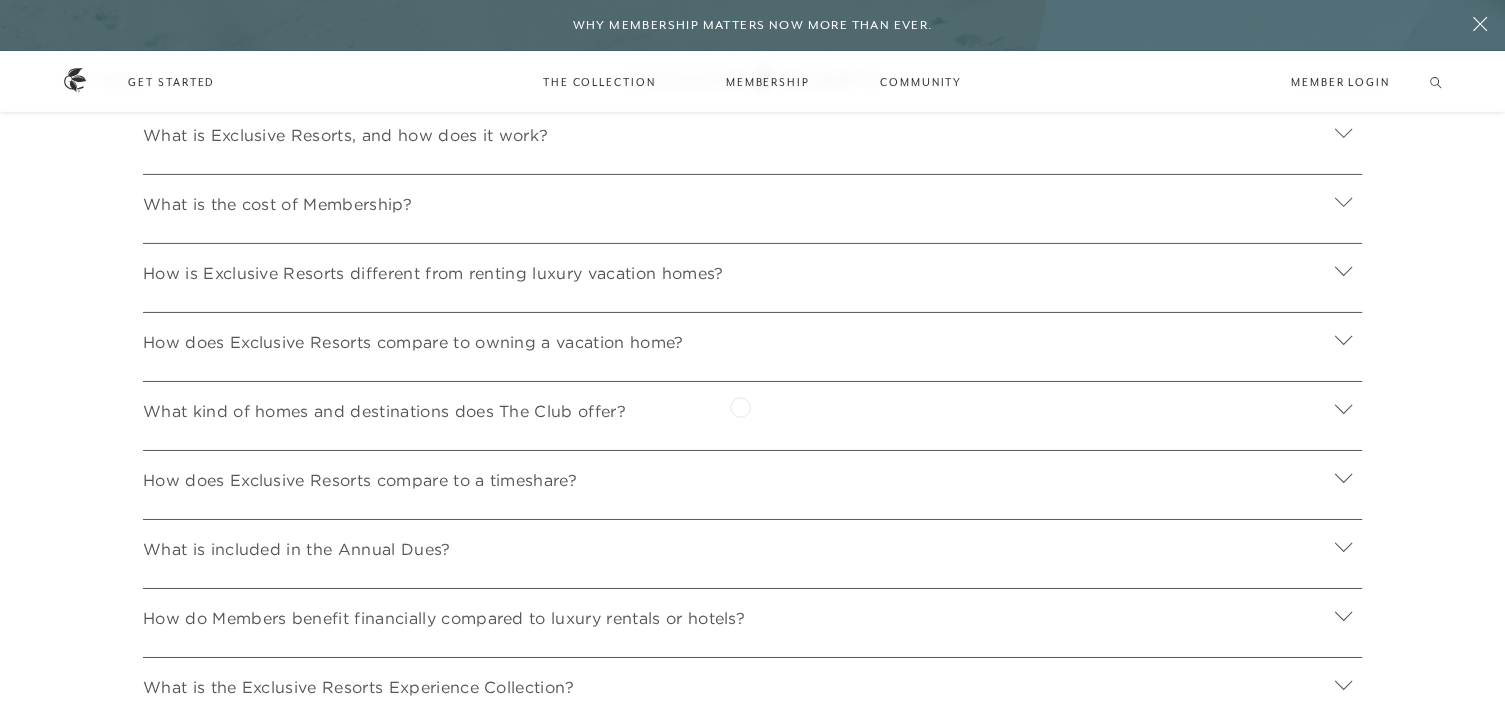 scroll, scrollTop: 6651, scrollLeft: 0, axis: vertical 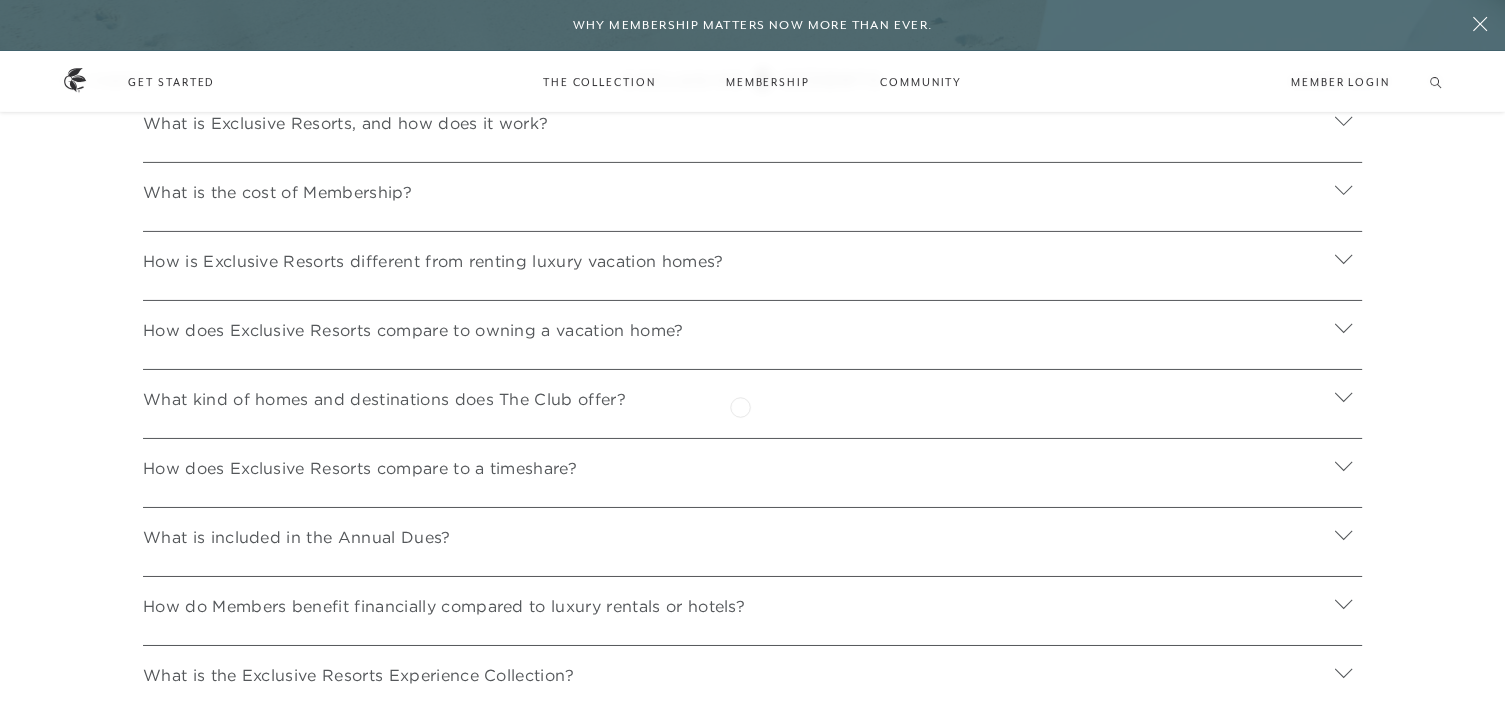 click on "What kind of homes and destinations does The Club offer? Exclusive Resorts doesn’t just take its Members to the most sought-after destinations — it takes them to the best five-star hotels and resort communities in the world. On beaches, they stay in sprawling villas at  [GEOGRAPHIC_DATA]’s [GEOGRAPHIC_DATA] , the  [GEOGRAPHIC_DATA] , and the  [PERSON_NAME], [GEOGRAPHIC_DATA] . In [GEOGRAPHIC_DATA], they call the  [GEOGRAPHIC_DATA]  and  [PERSON_NAME] [PERSON_NAME][GEOGRAPHIC_DATA] in [GEOGRAPHIC_DATA]  home. And from coast to coast, they are regulars at some of the country’s most awarded resorts, from  The Cloister in [GEOGRAPHIC_DATA], [US_STATE]  to  [US_STATE]’s [GEOGRAPHIC_DATA] .  Residences span 75+ destinations across four key vacation types:  Beach: 52%  Mountain: 17%  Metropolitan: 16%  Leisure: 15%  From private pools and expansive terraces to ensuite accommodations for every guest, each home is professionally managed and includes daily housekeeping, and an on-site team.   To explore the entire Residence Collection, visit:  ." 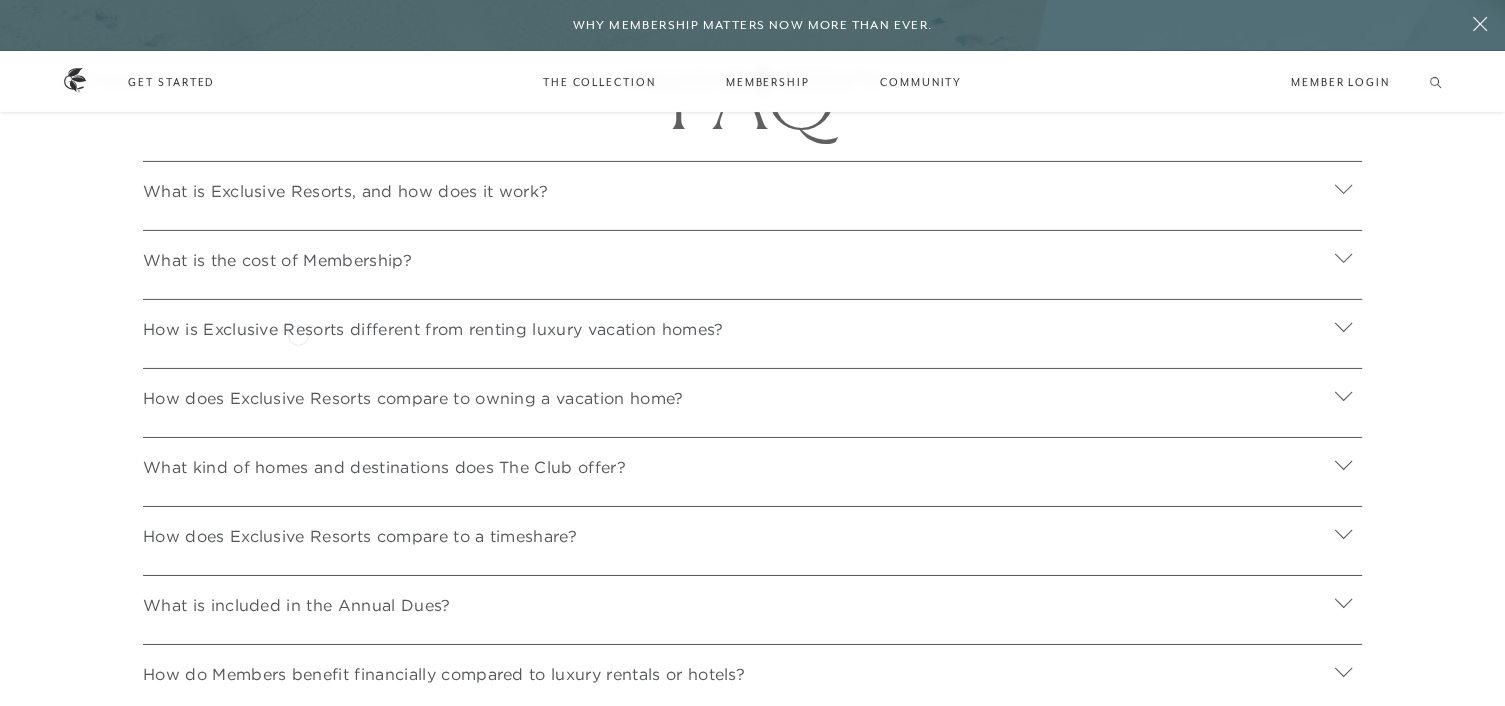 scroll, scrollTop: 6592, scrollLeft: 0, axis: vertical 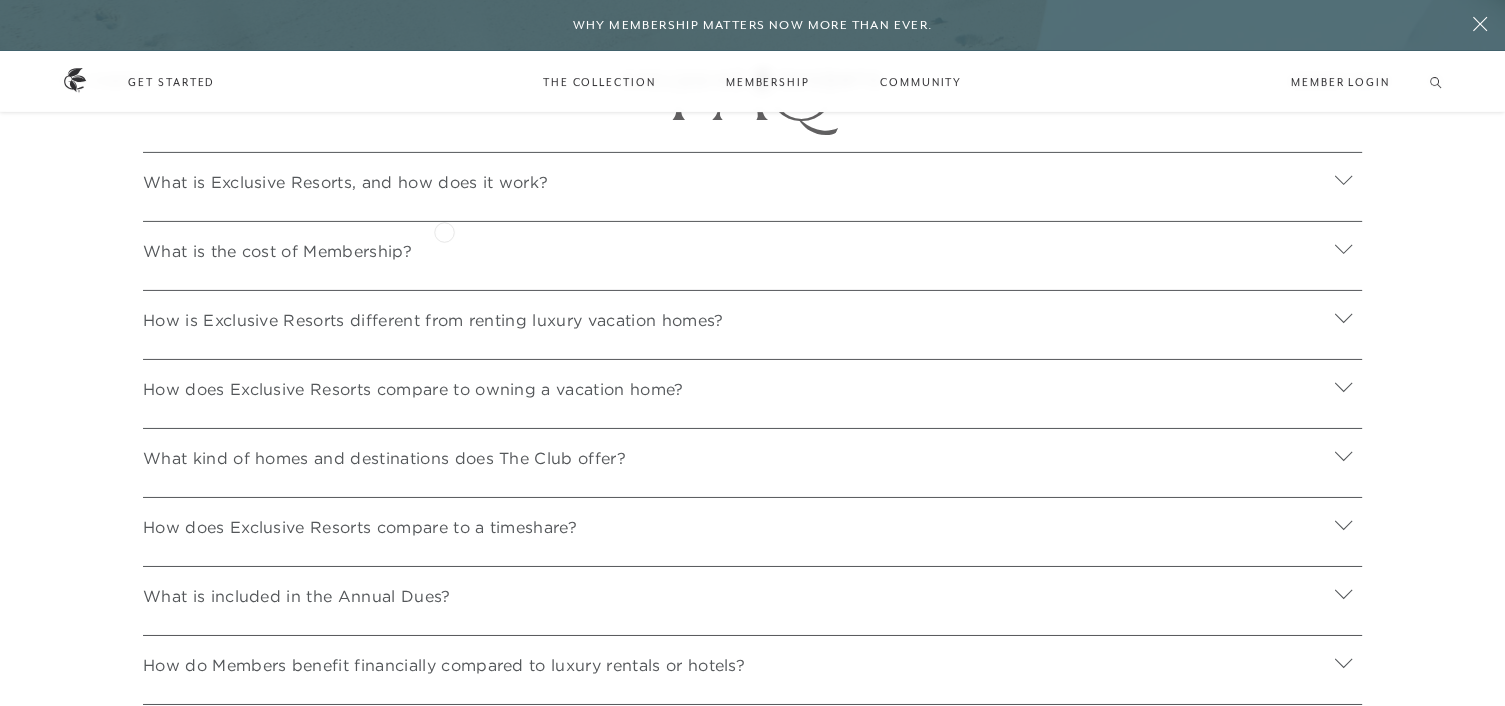 click on "What is Exclusive Resorts, and how does it work?" at bounding box center [345, 182] 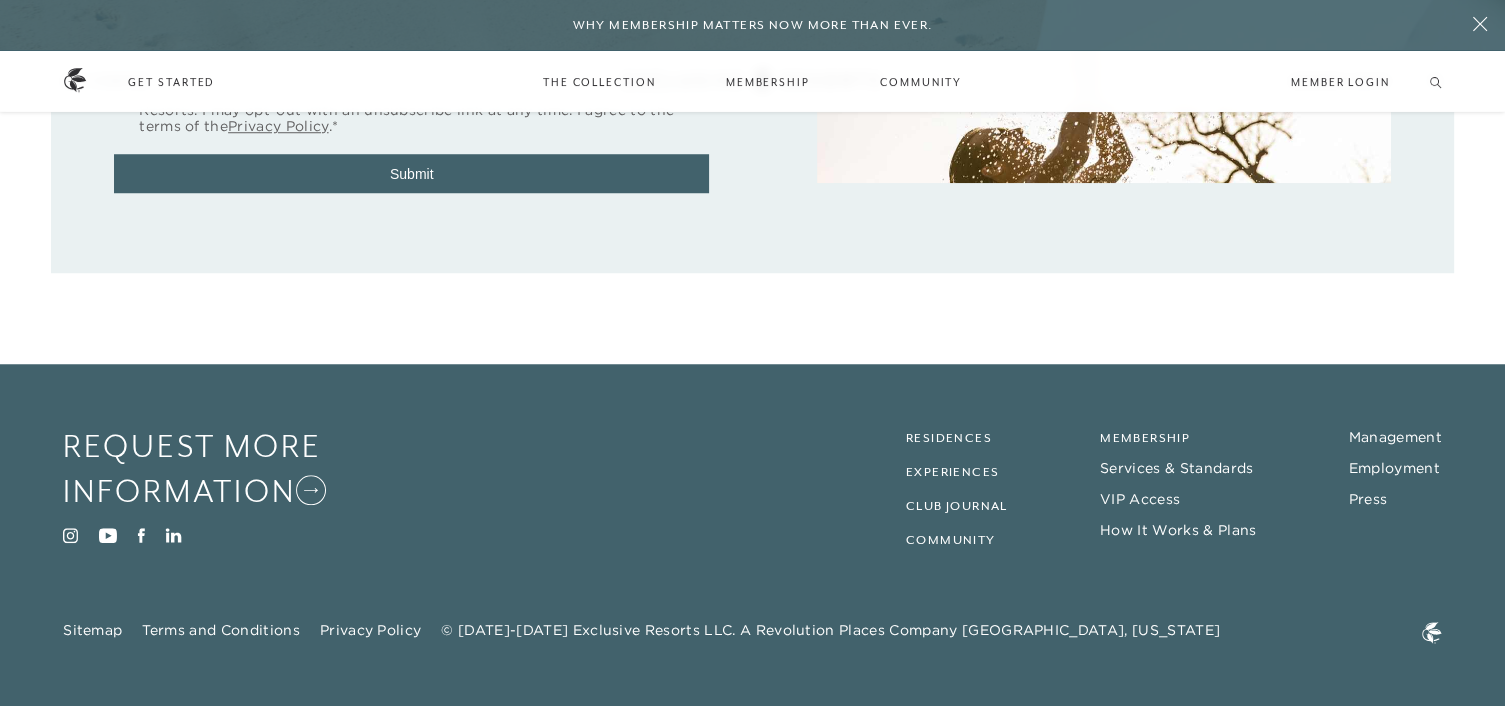 scroll, scrollTop: 9159, scrollLeft: 0, axis: vertical 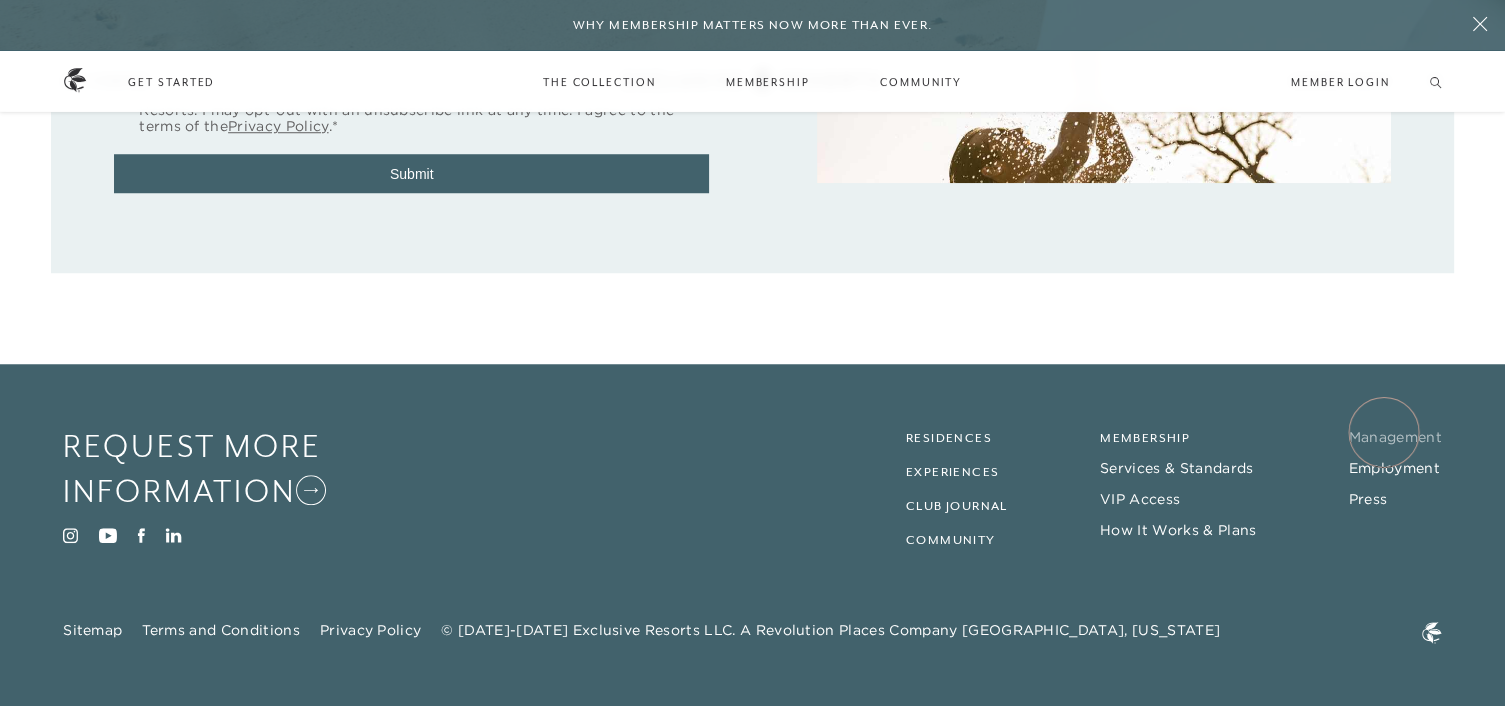 click on "Management" at bounding box center [1395, 437] 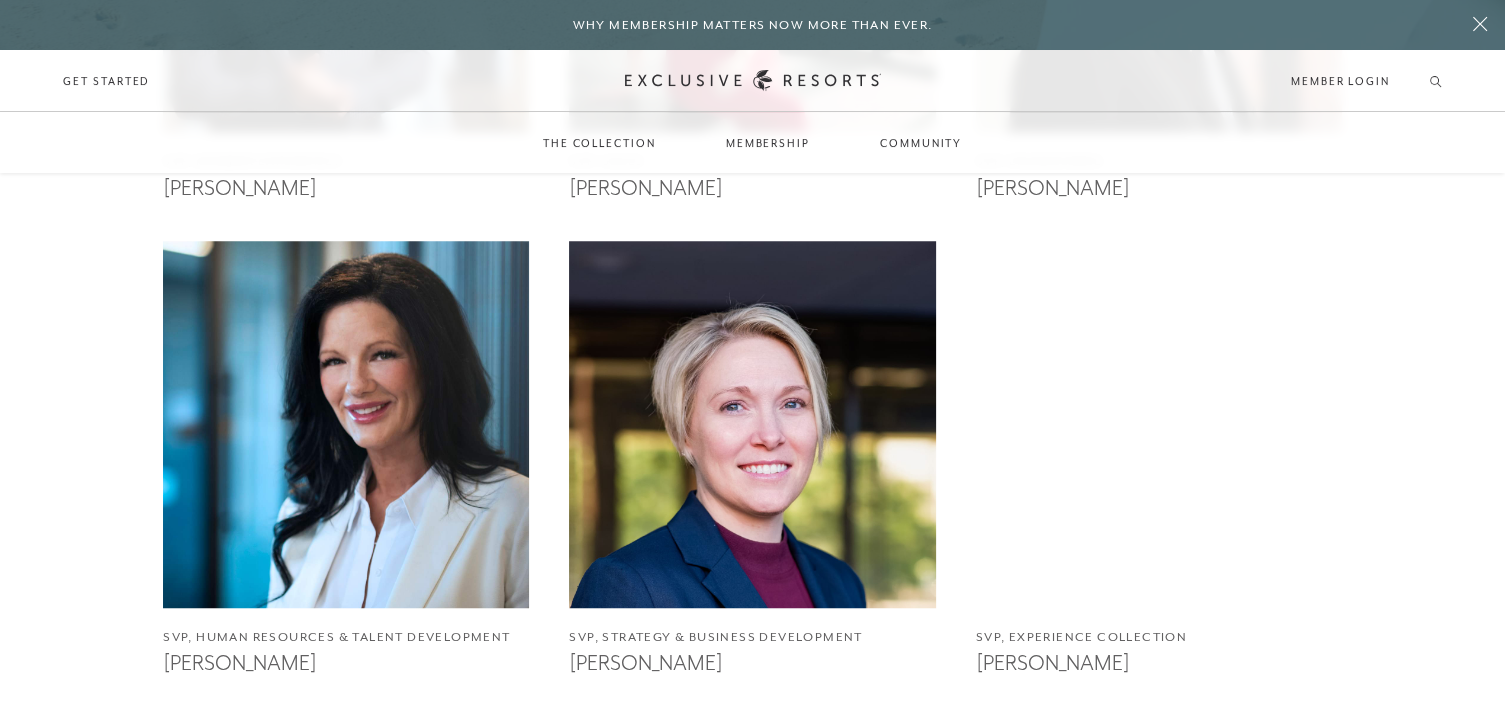 scroll, scrollTop: 1971, scrollLeft: 0, axis: vertical 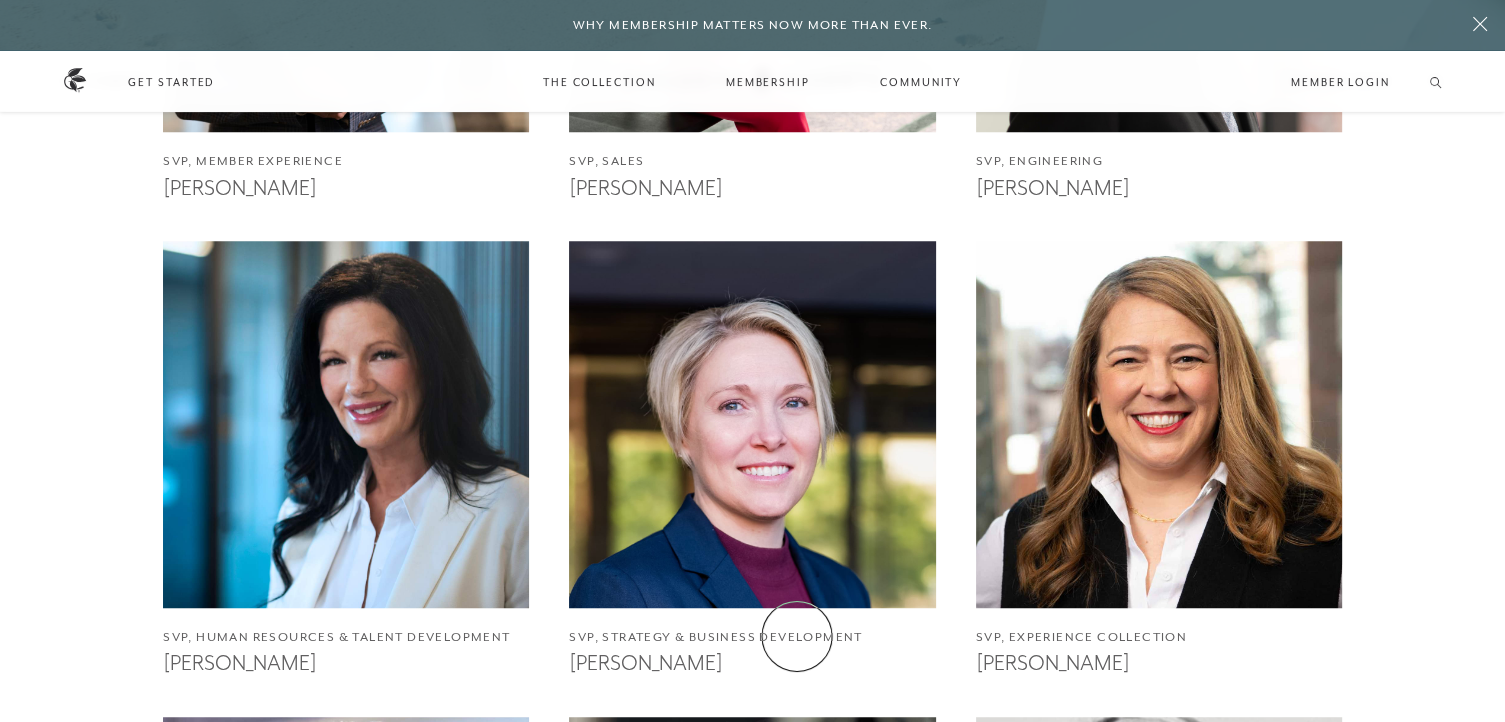 click on "SVP, Strategy & Business Development" at bounding box center [752, 637] 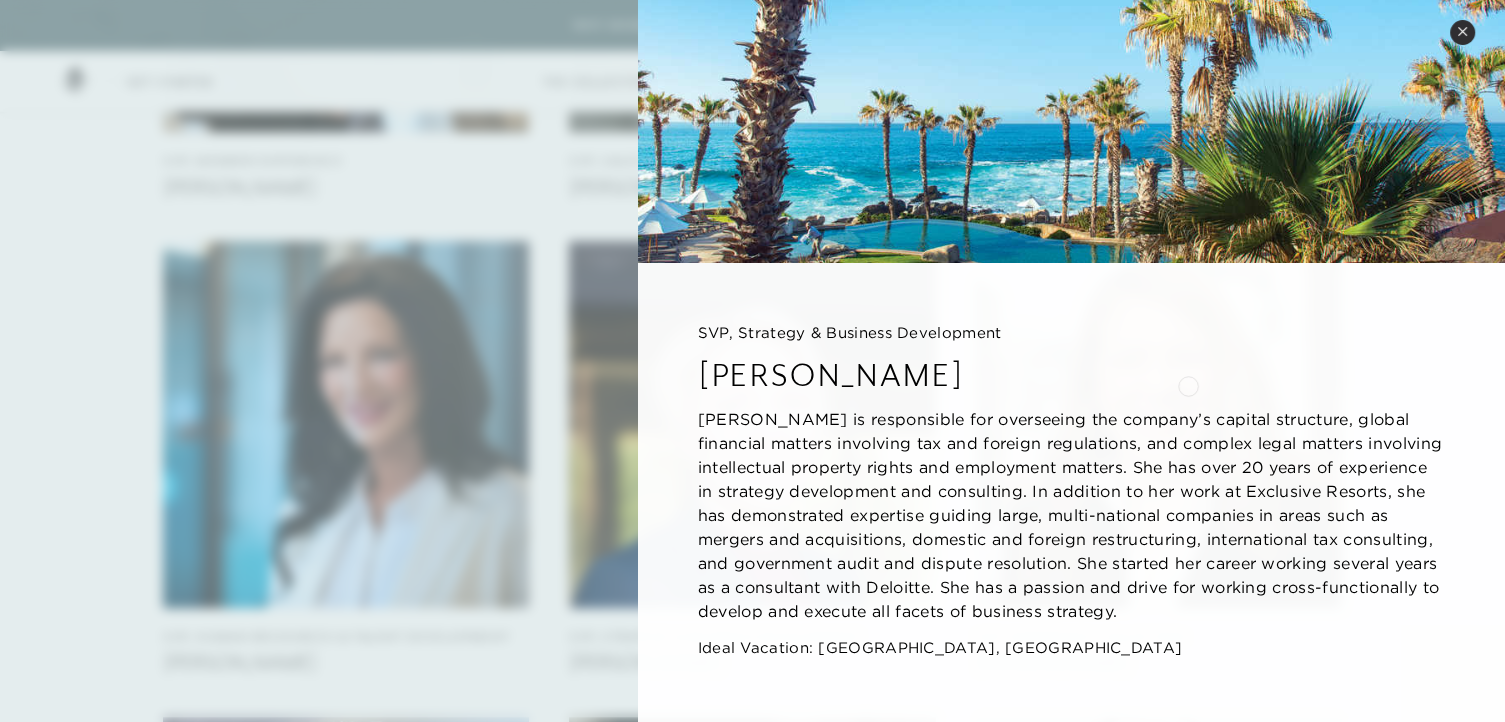 scroll, scrollTop: 140, scrollLeft: 0, axis: vertical 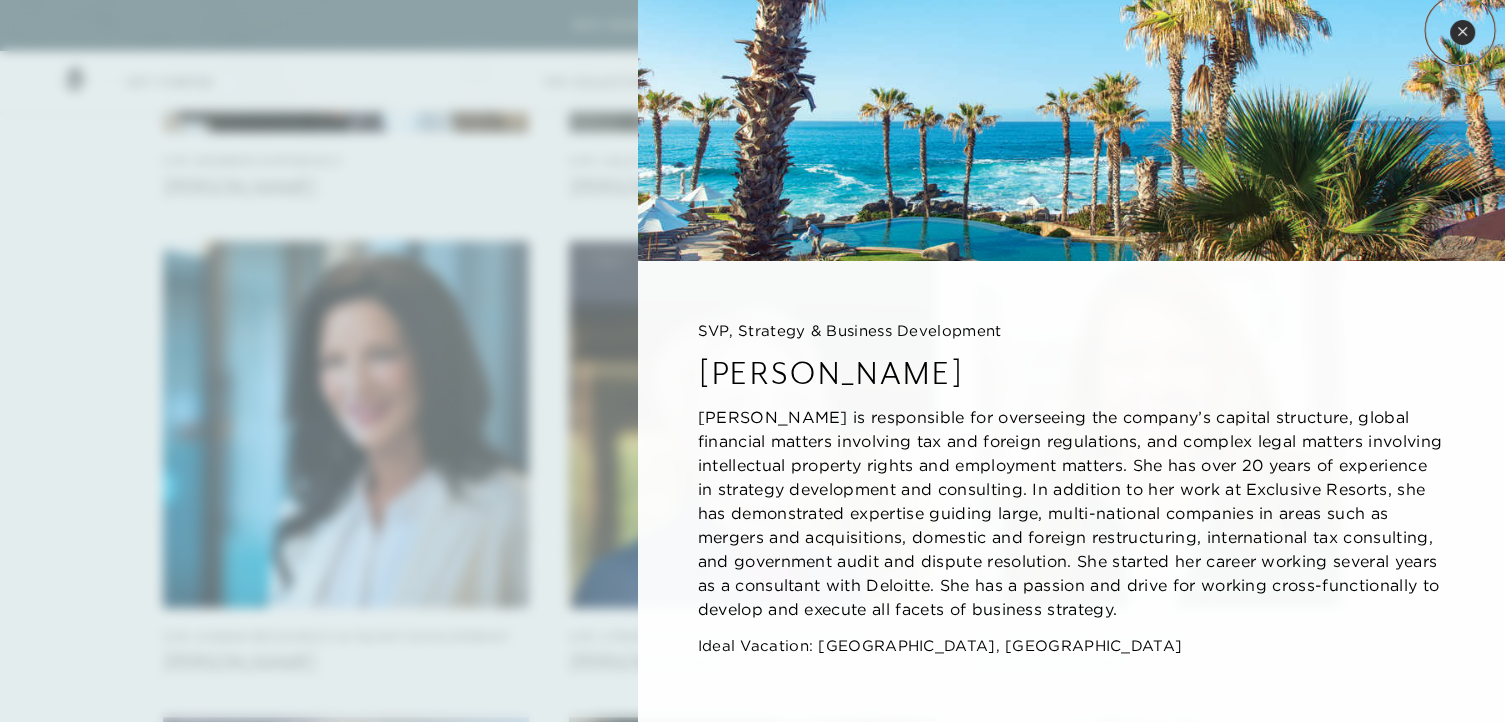 click 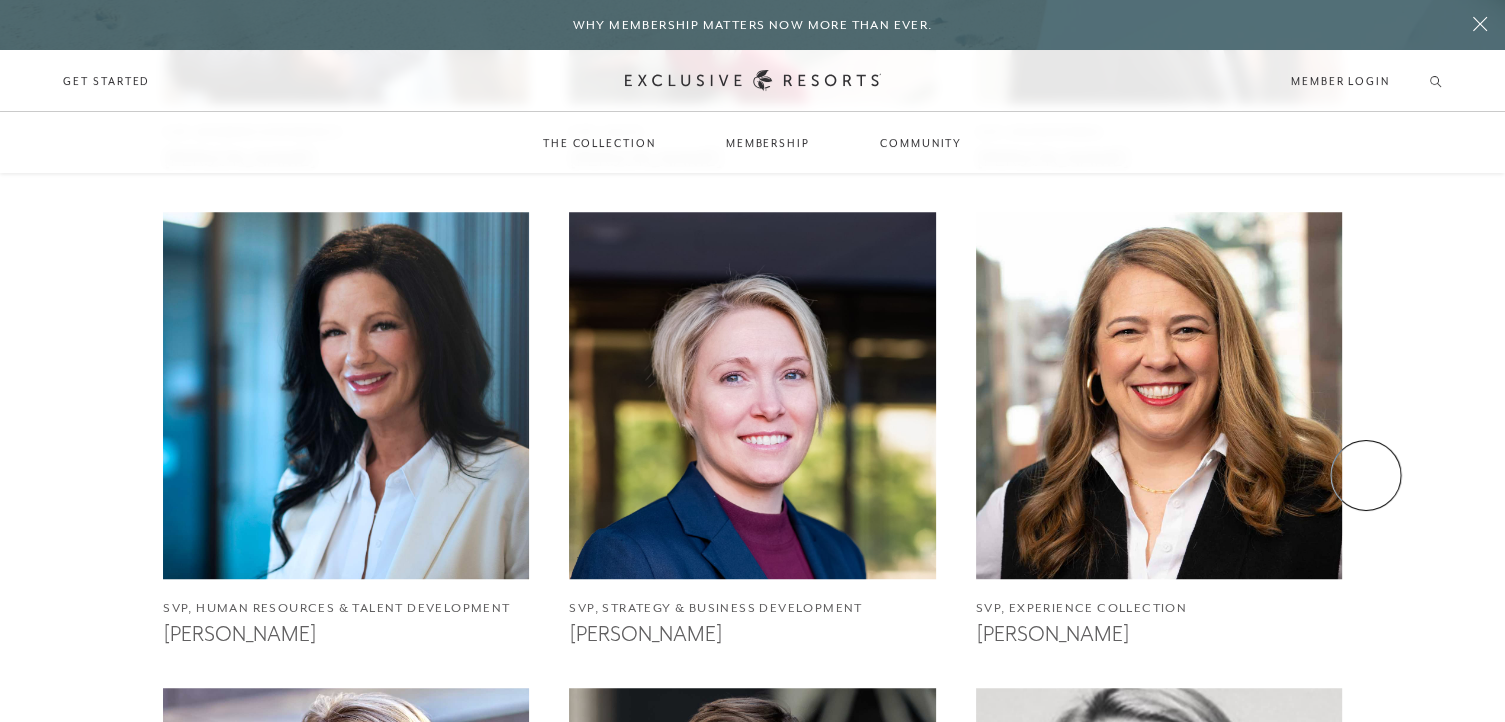 scroll, scrollTop: 2008, scrollLeft: 0, axis: vertical 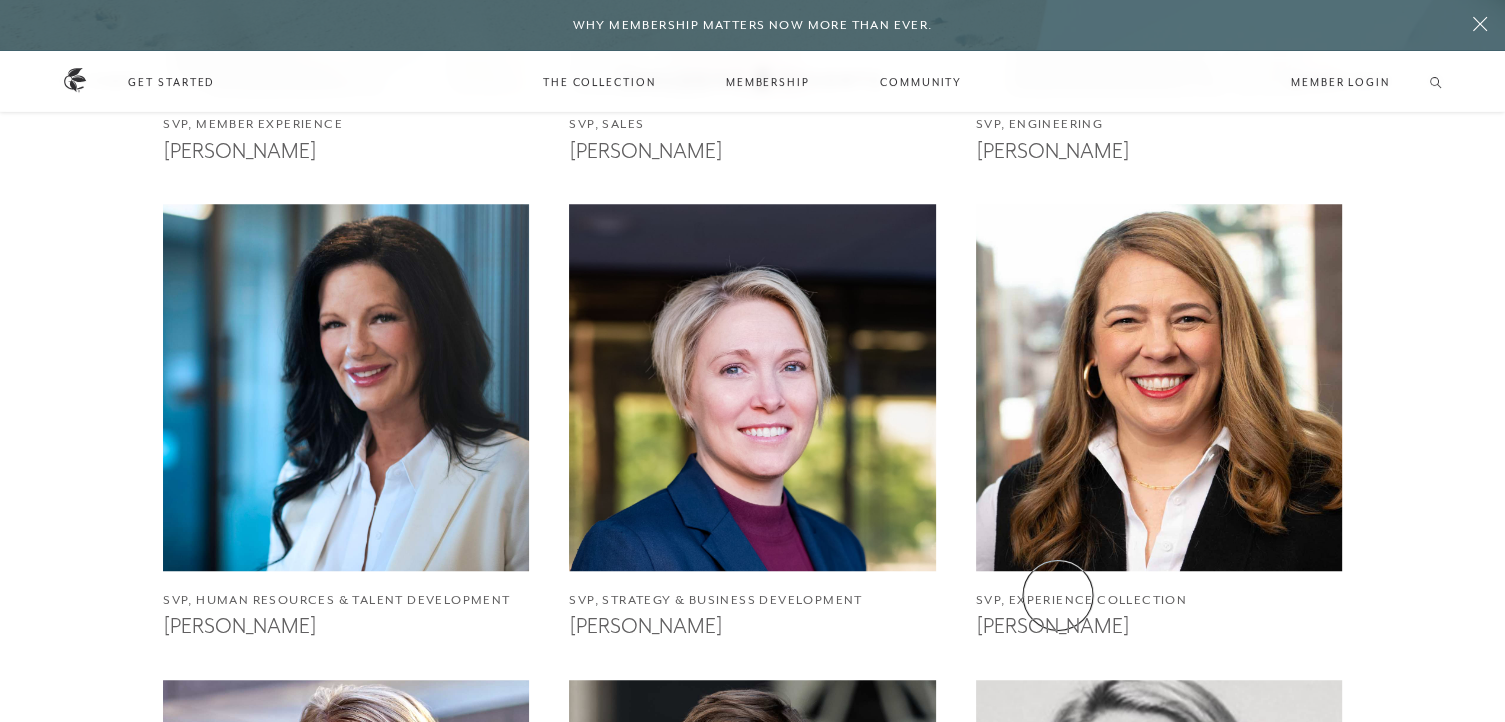 click on "SVP, Experience Collection" at bounding box center (1159, 600) 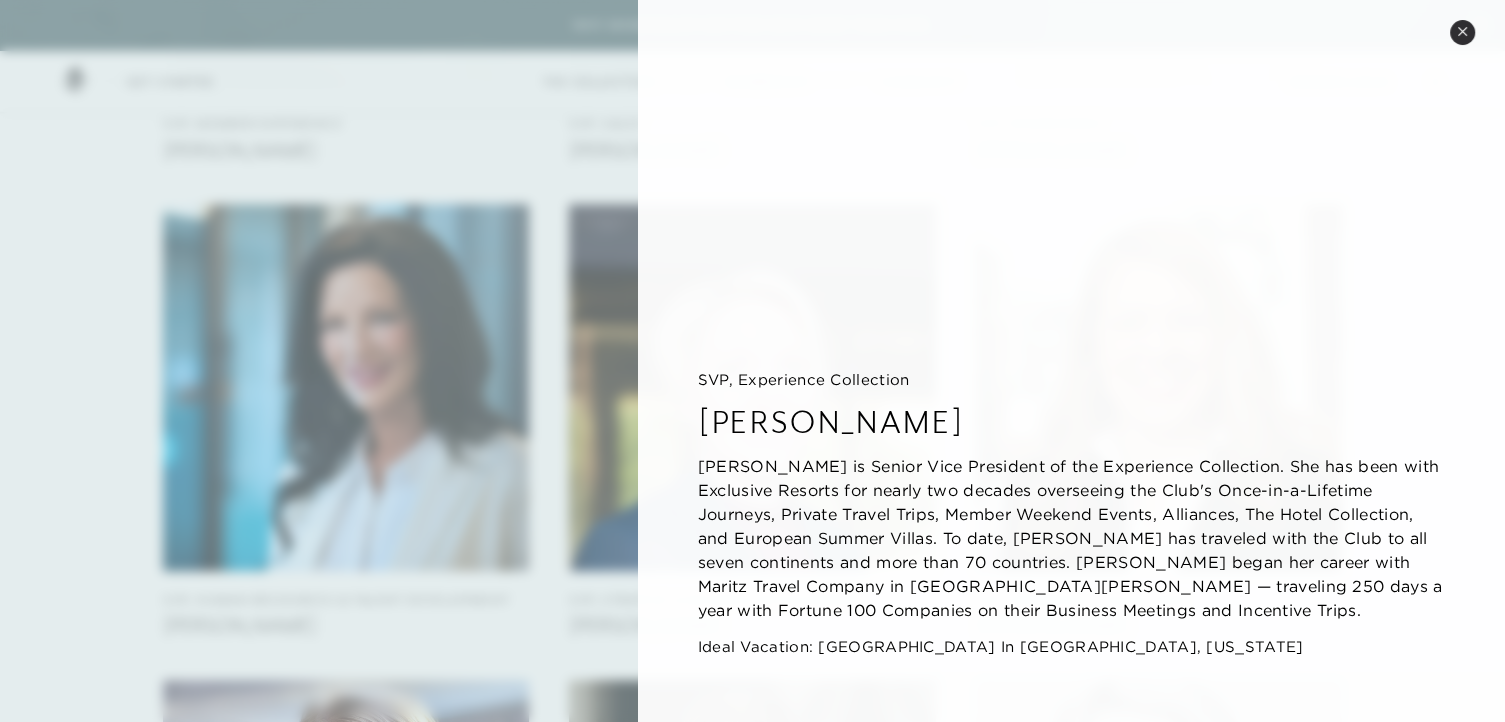 scroll, scrollTop: 0, scrollLeft: 0, axis: both 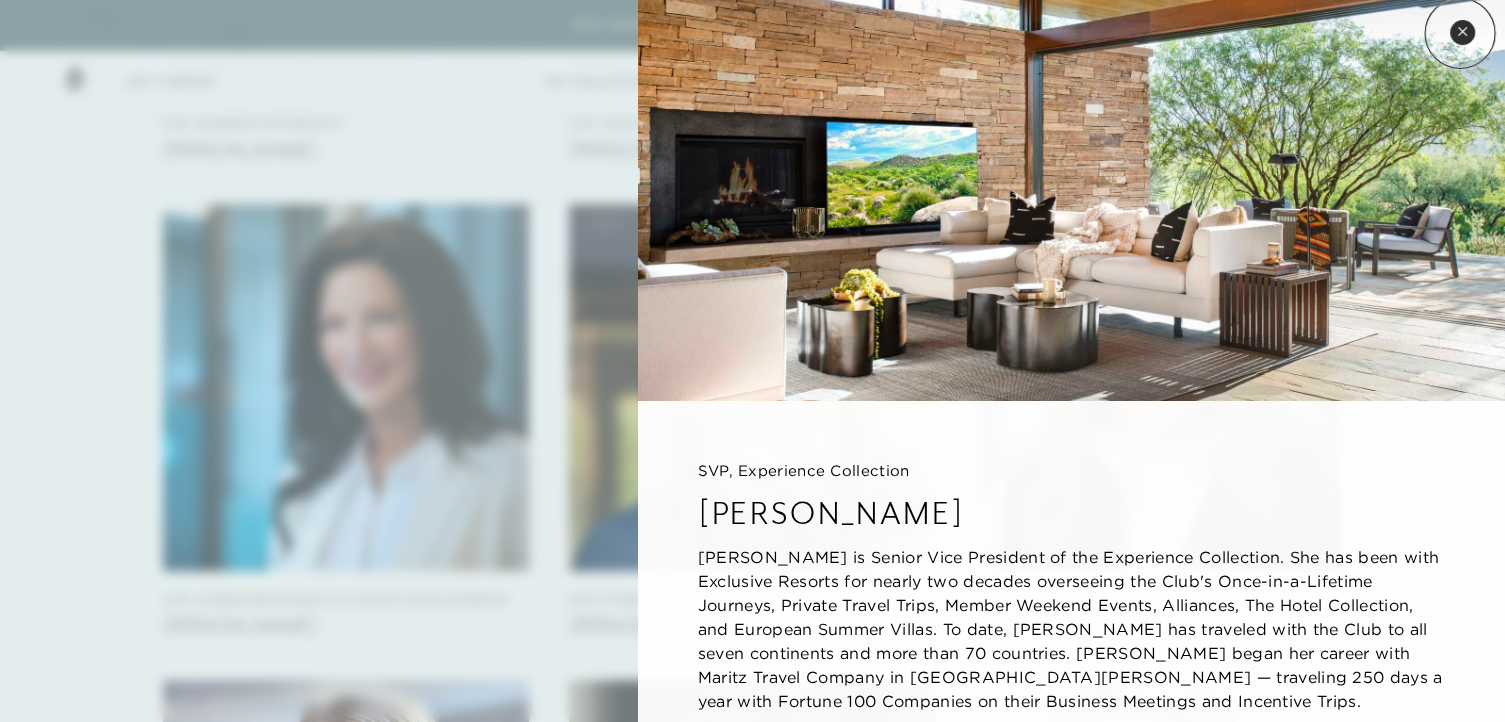 click 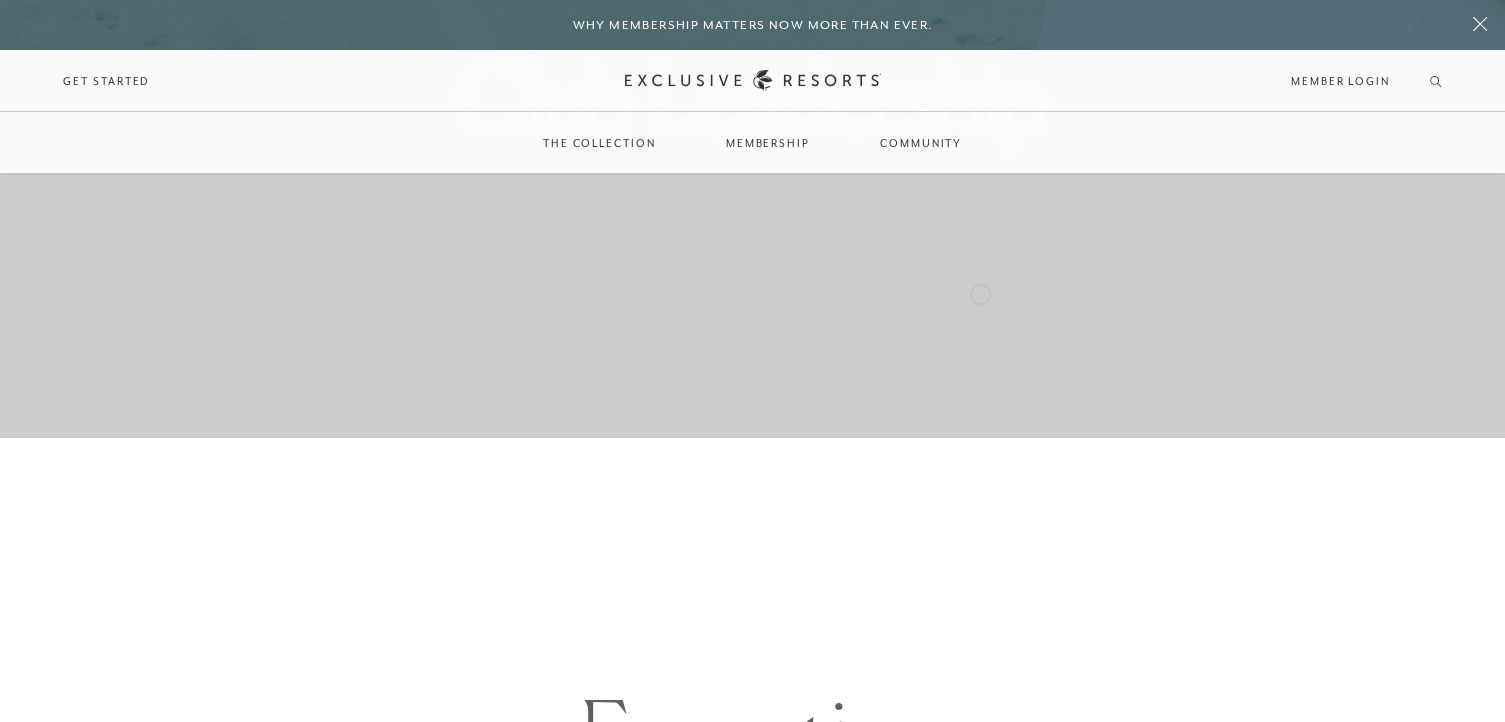 scroll, scrollTop: 270, scrollLeft: 0, axis: vertical 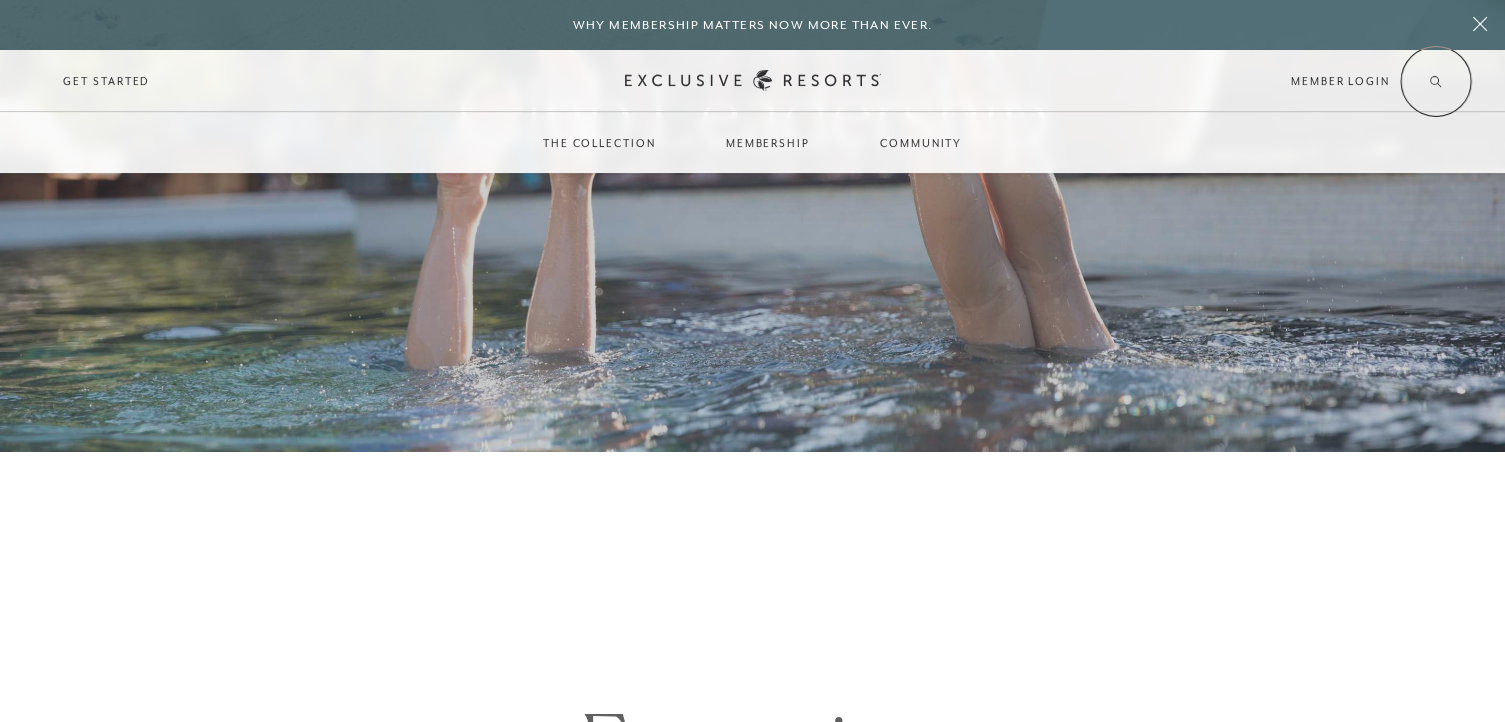 click 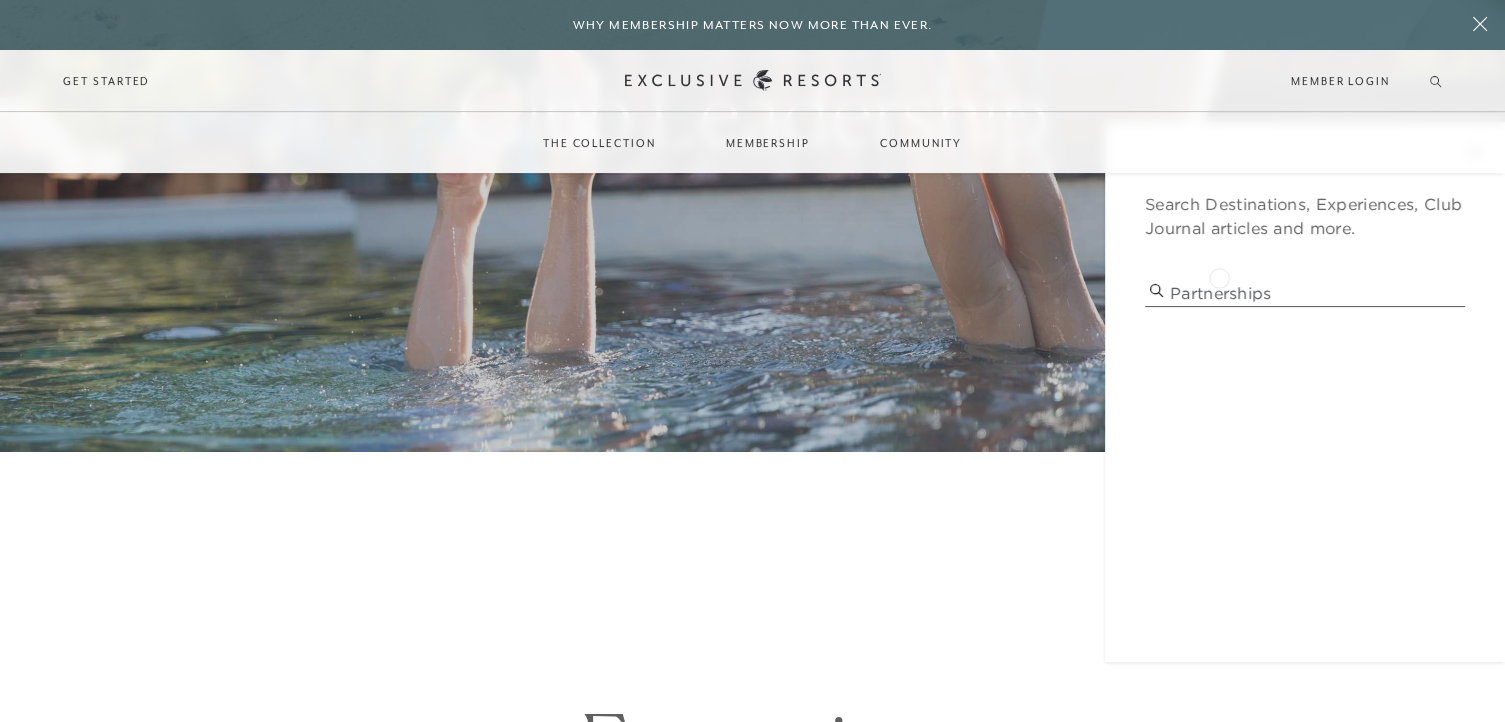 type on "partnerships" 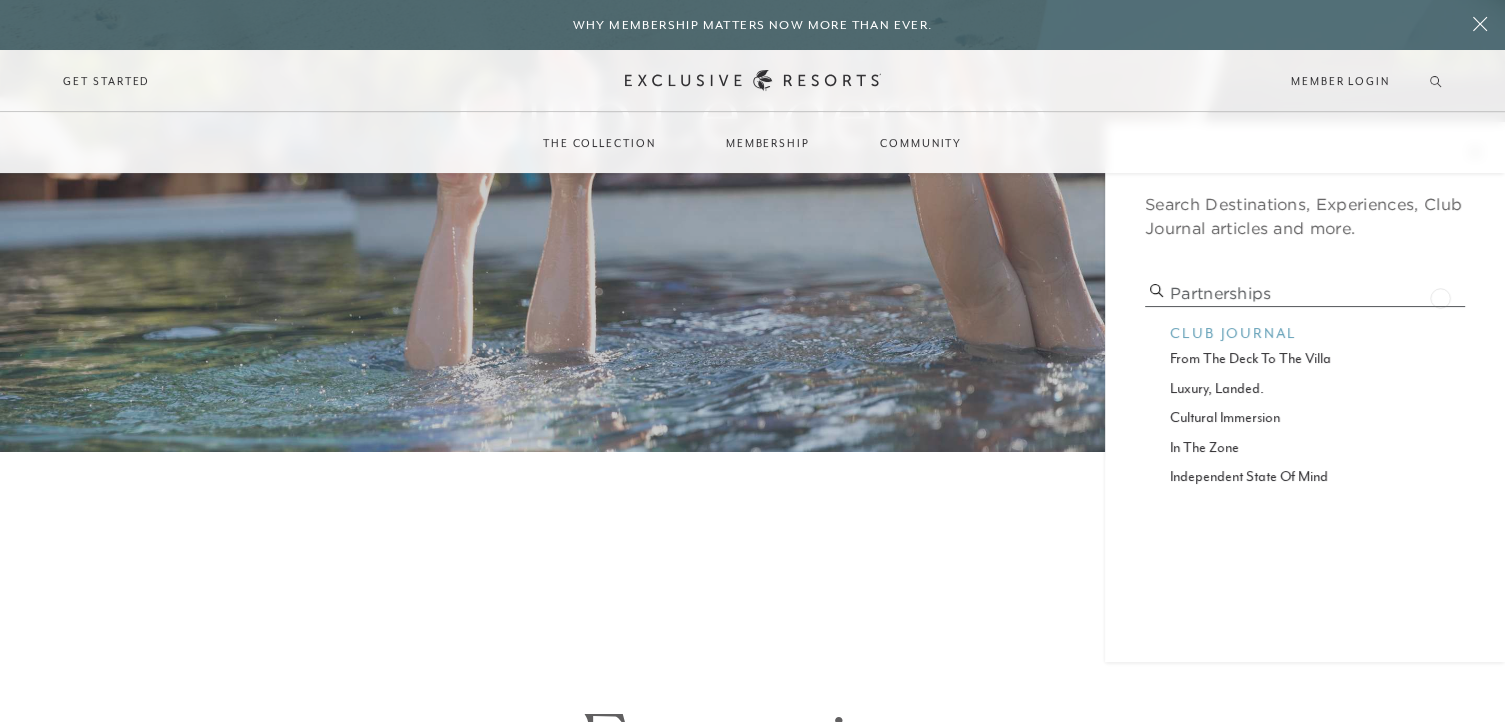 click on "partnerships" at bounding box center (1305, 293) 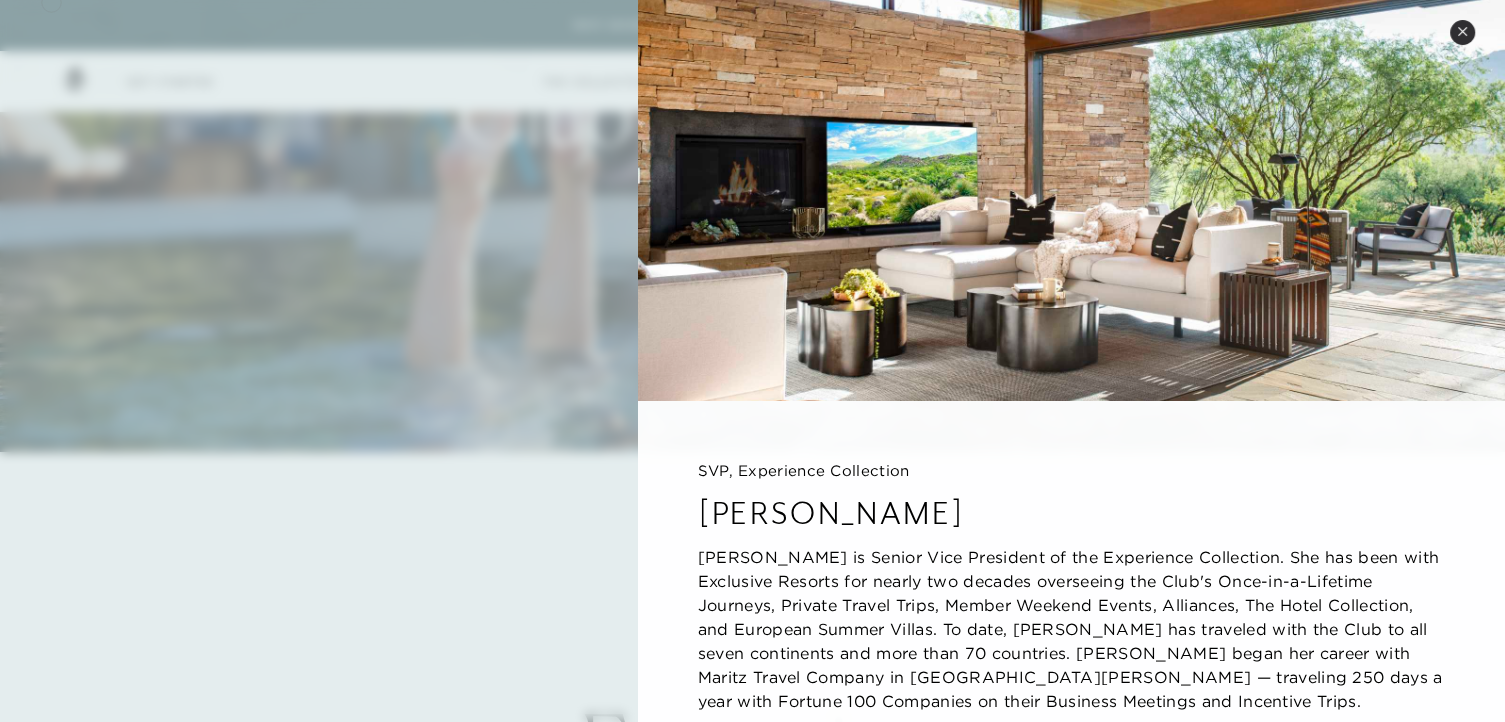scroll, scrollTop: 2008, scrollLeft: 0, axis: vertical 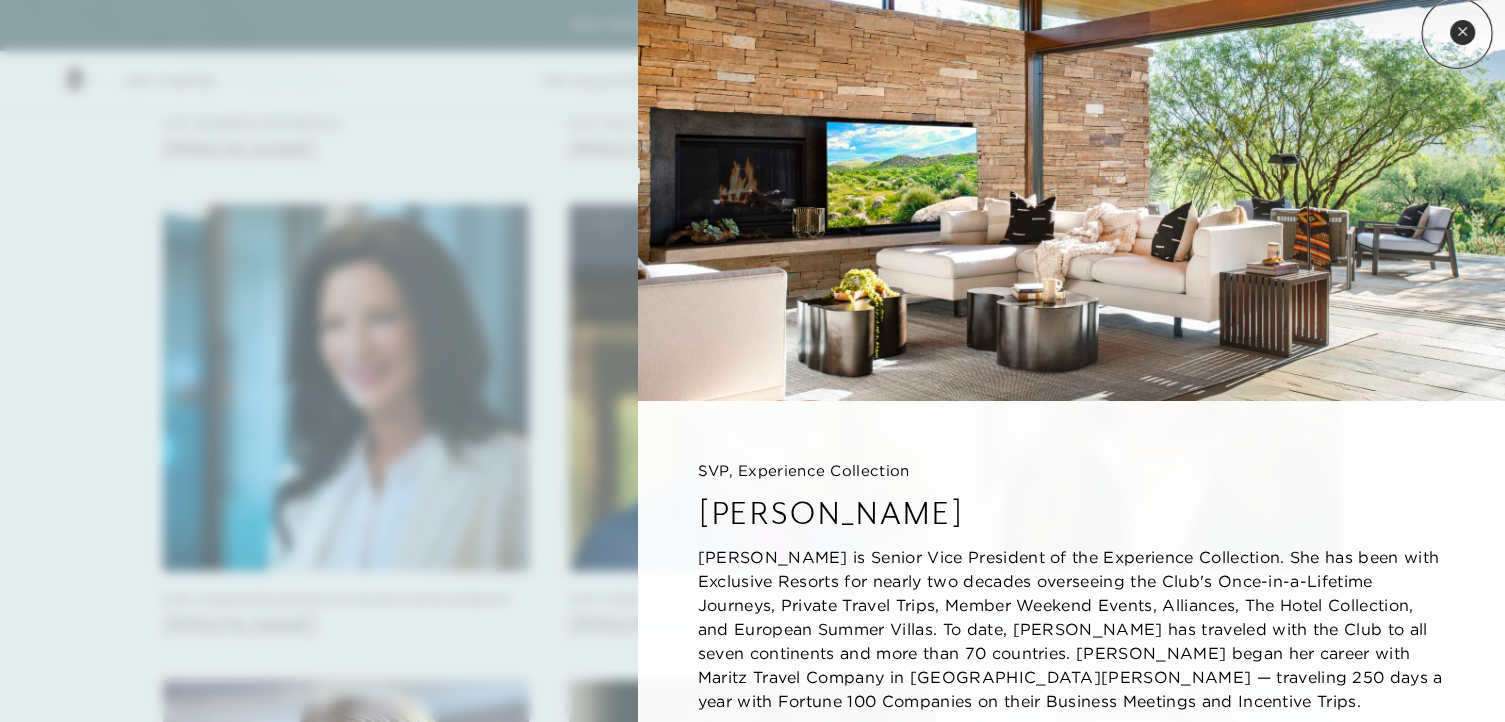 click 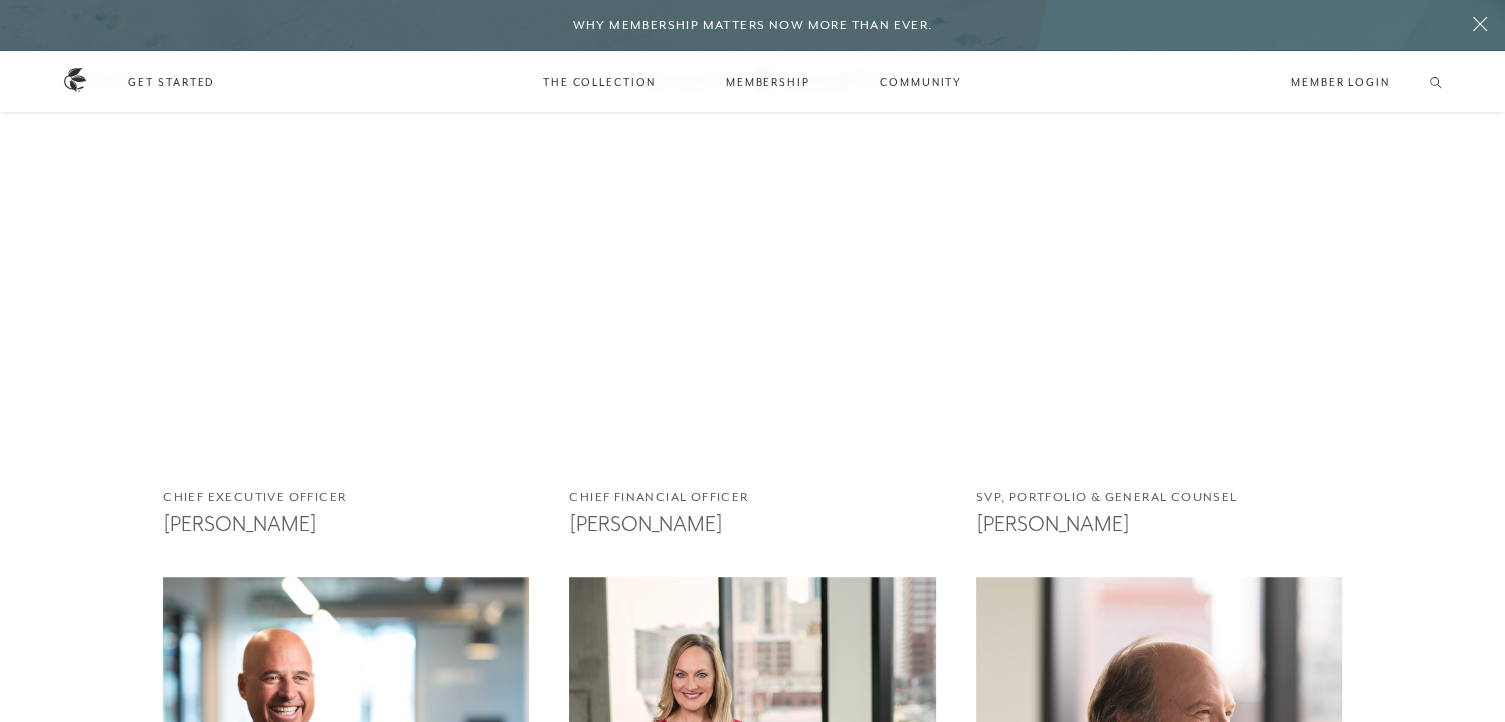 scroll, scrollTop: 1184, scrollLeft: 0, axis: vertical 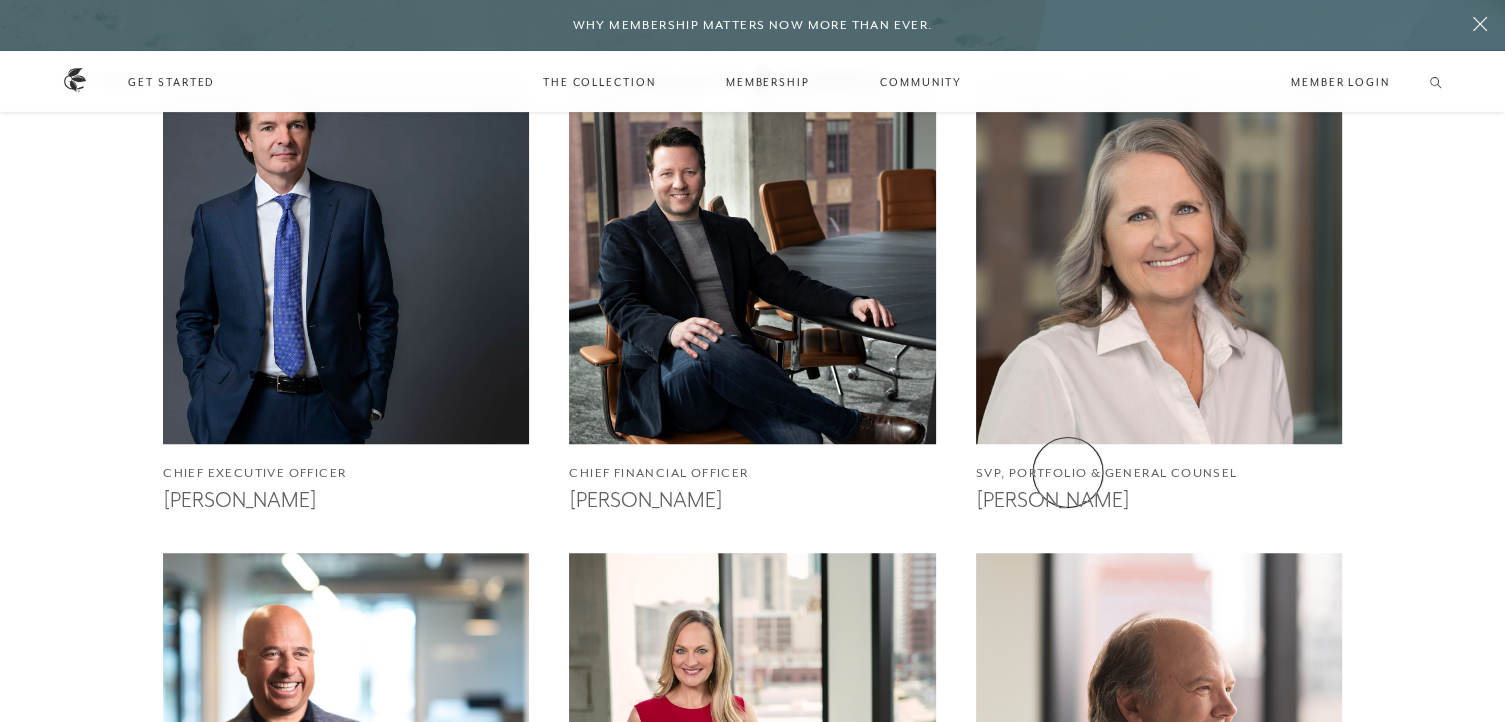 click on "SVP, Portfolio & General Counsel" at bounding box center [1159, 473] 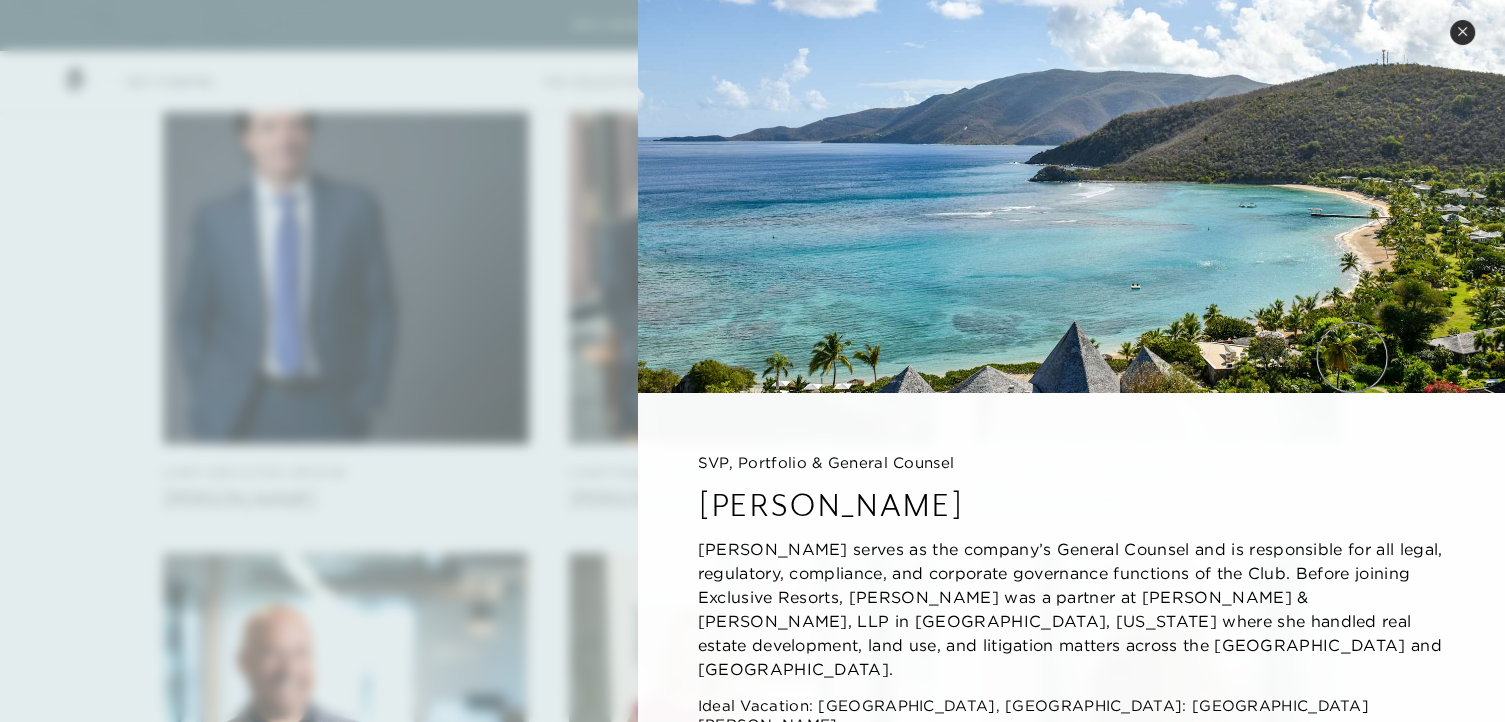 scroll, scrollTop: 44, scrollLeft: 0, axis: vertical 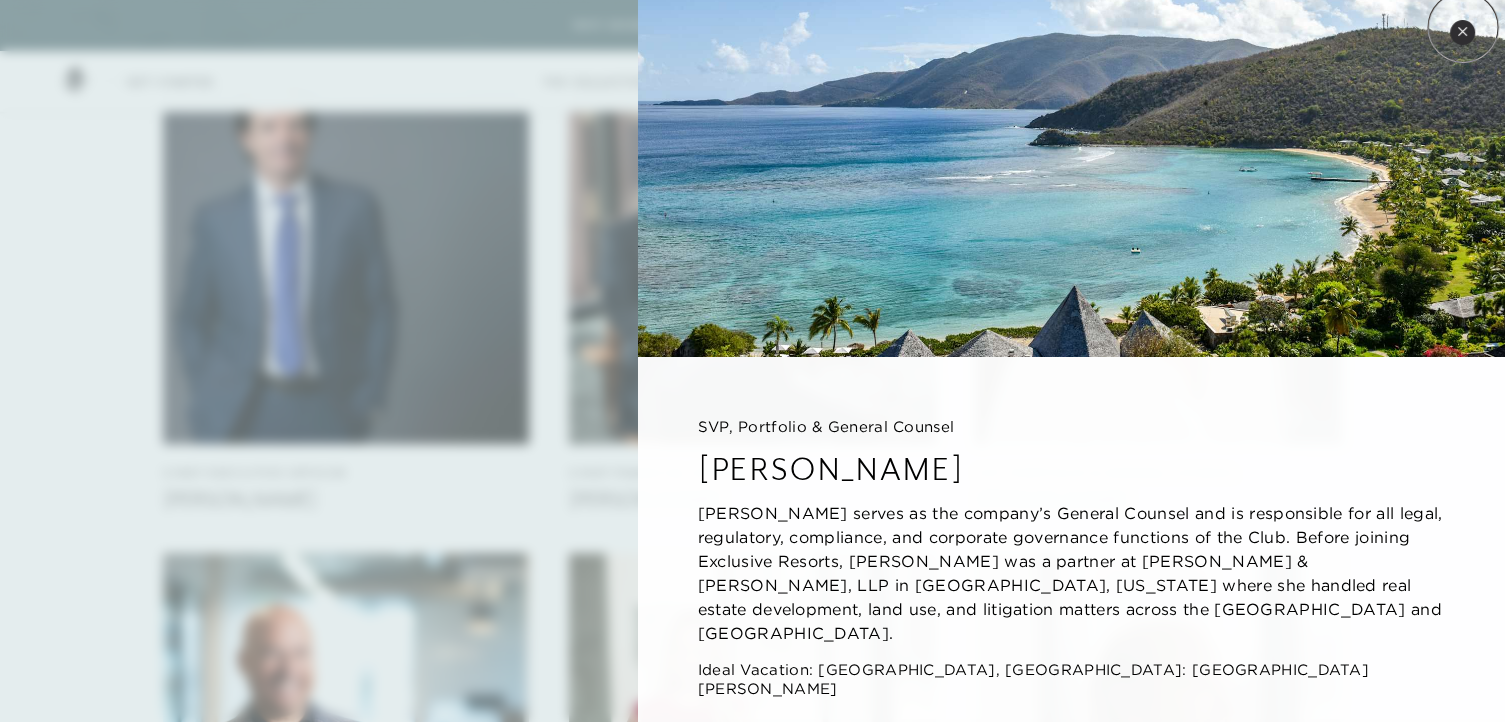 click 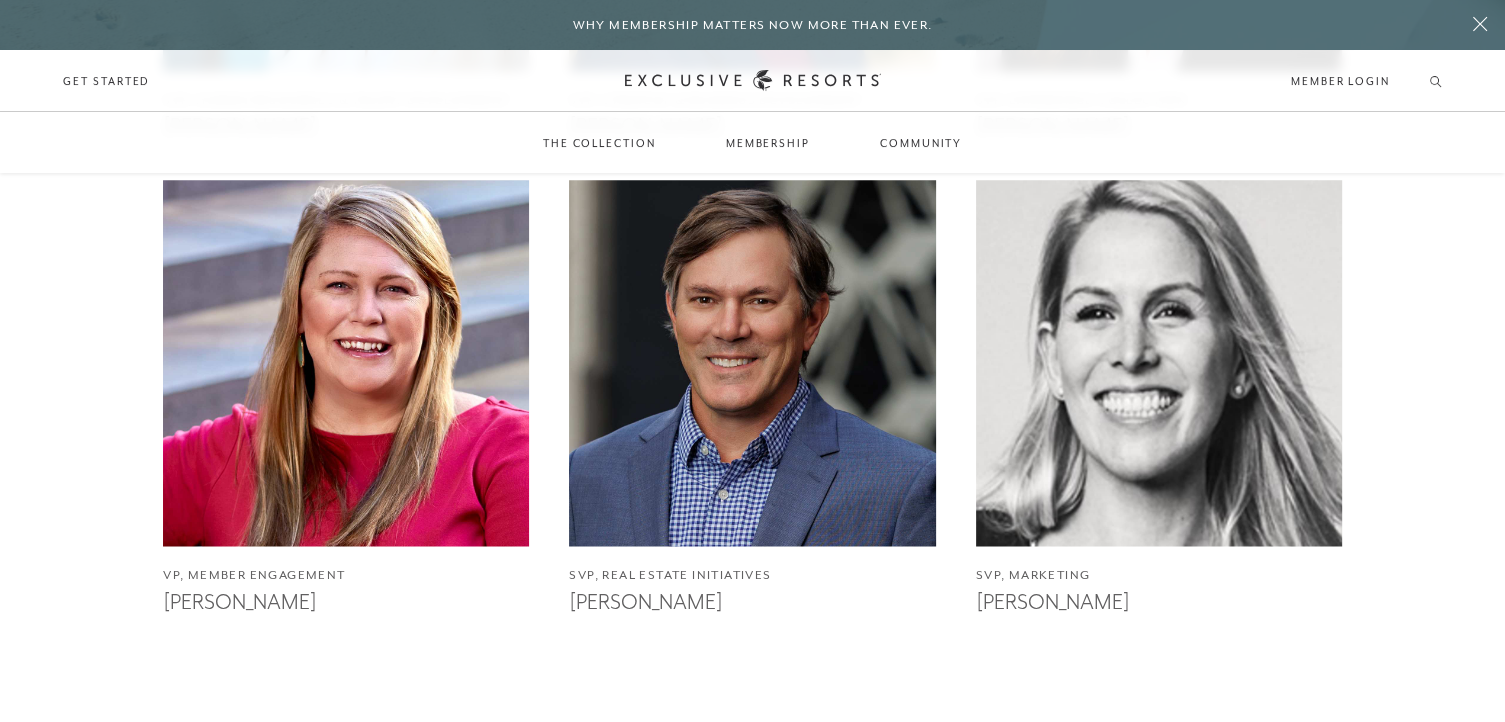 scroll, scrollTop: 2496, scrollLeft: 0, axis: vertical 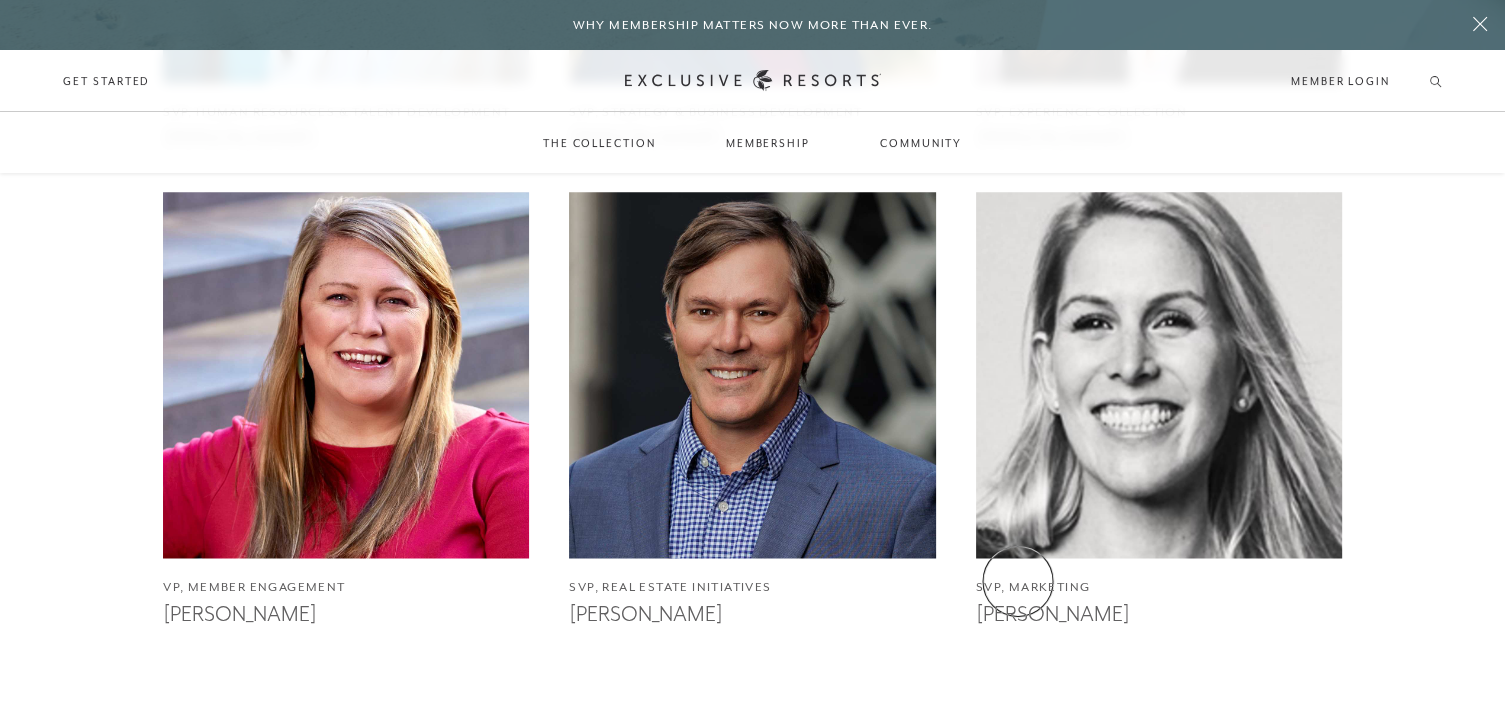 click on "SVP, Marketing" at bounding box center [1159, 587] 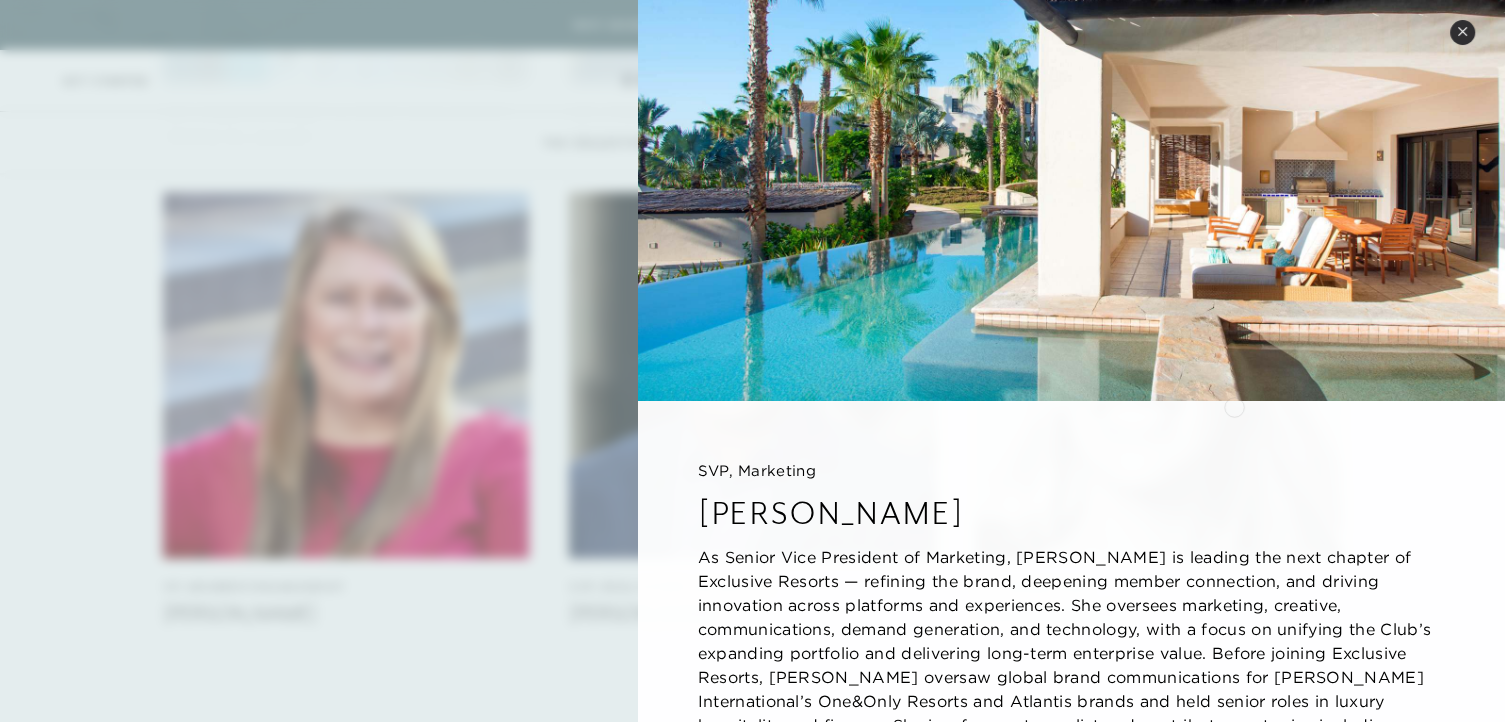 scroll, scrollTop: 140, scrollLeft: 0, axis: vertical 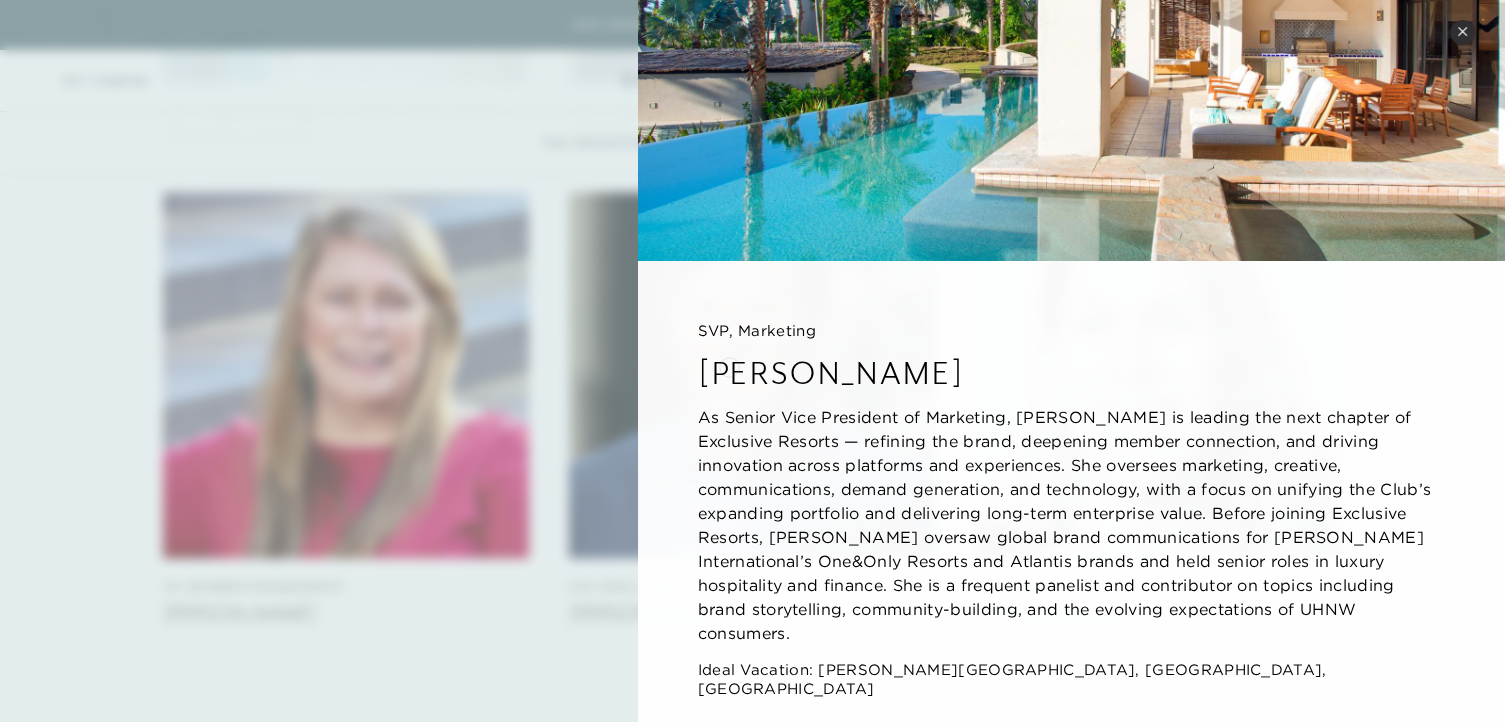 drag, startPoint x: 953, startPoint y: 367, endPoint x: 717, endPoint y: 365, distance: 236.00847 